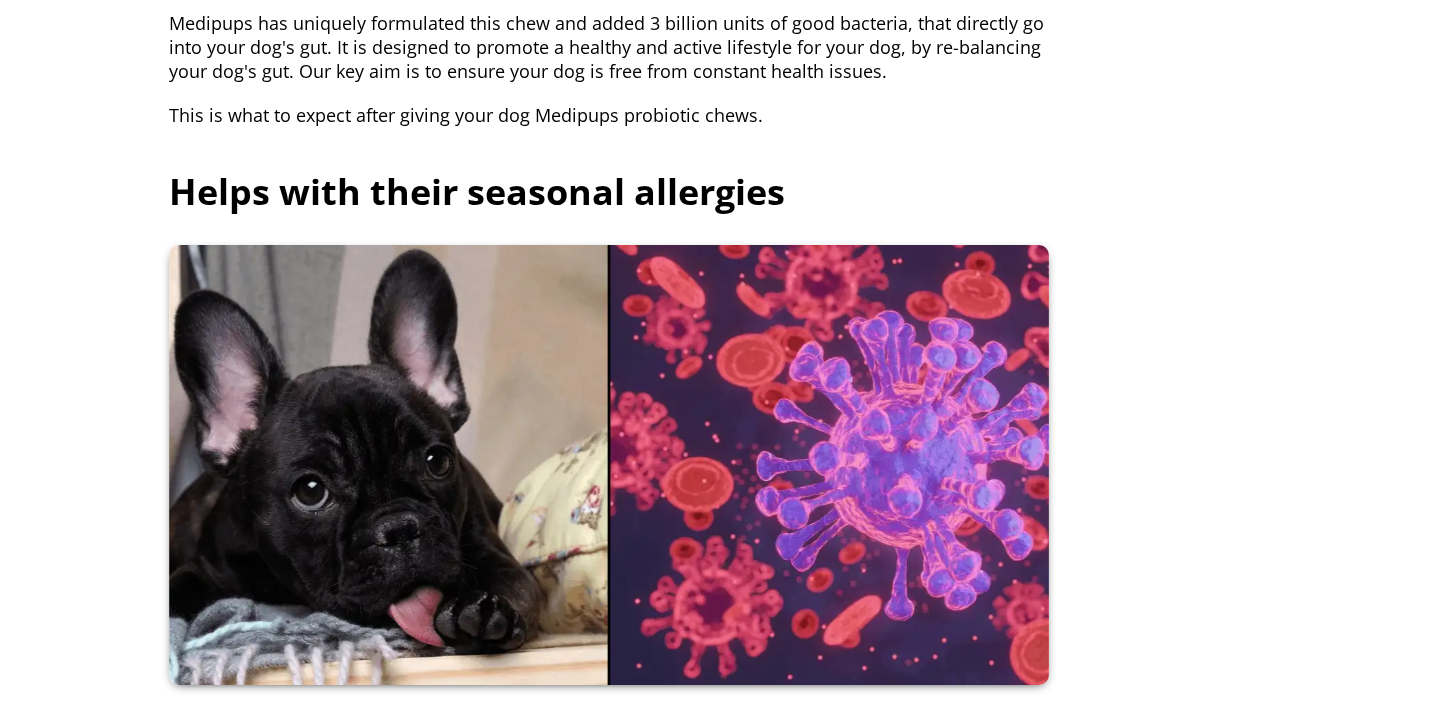 click at bounding box center (609, 465) 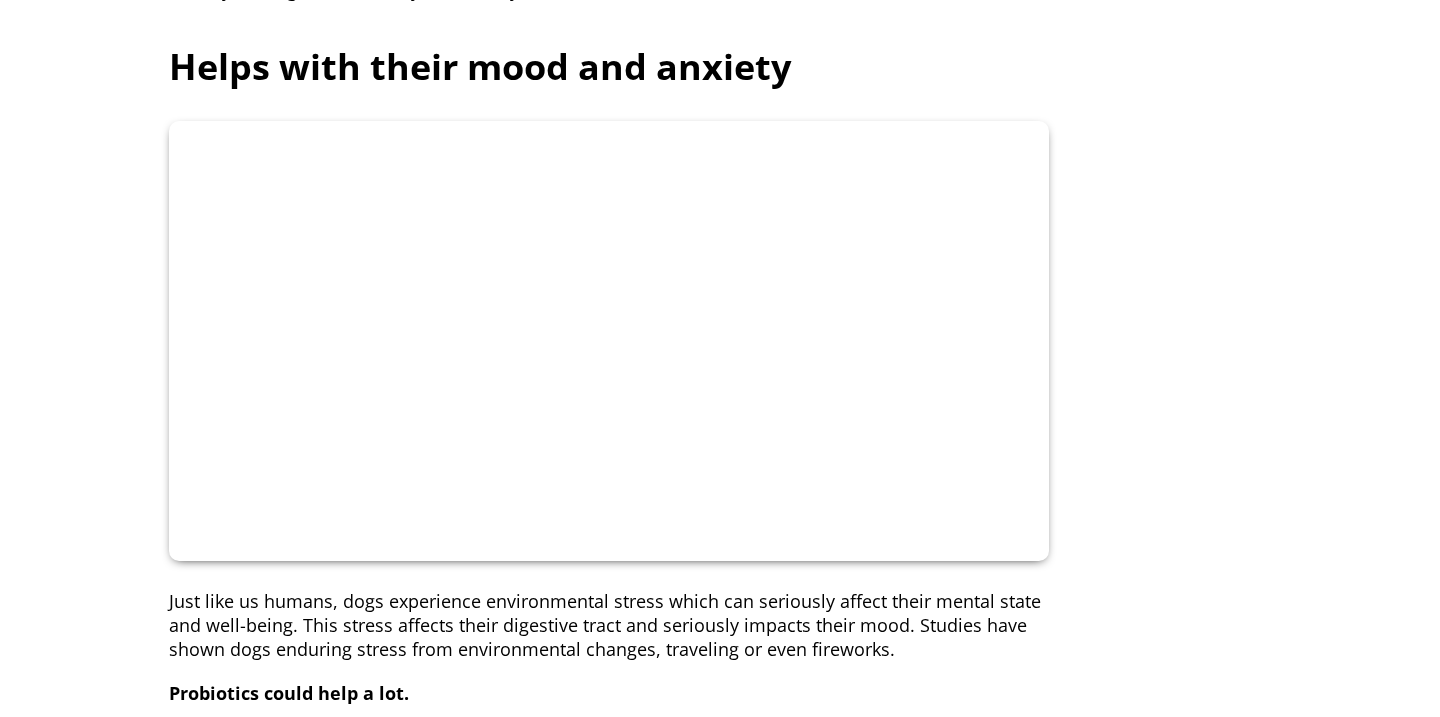 click at bounding box center (609, 341) 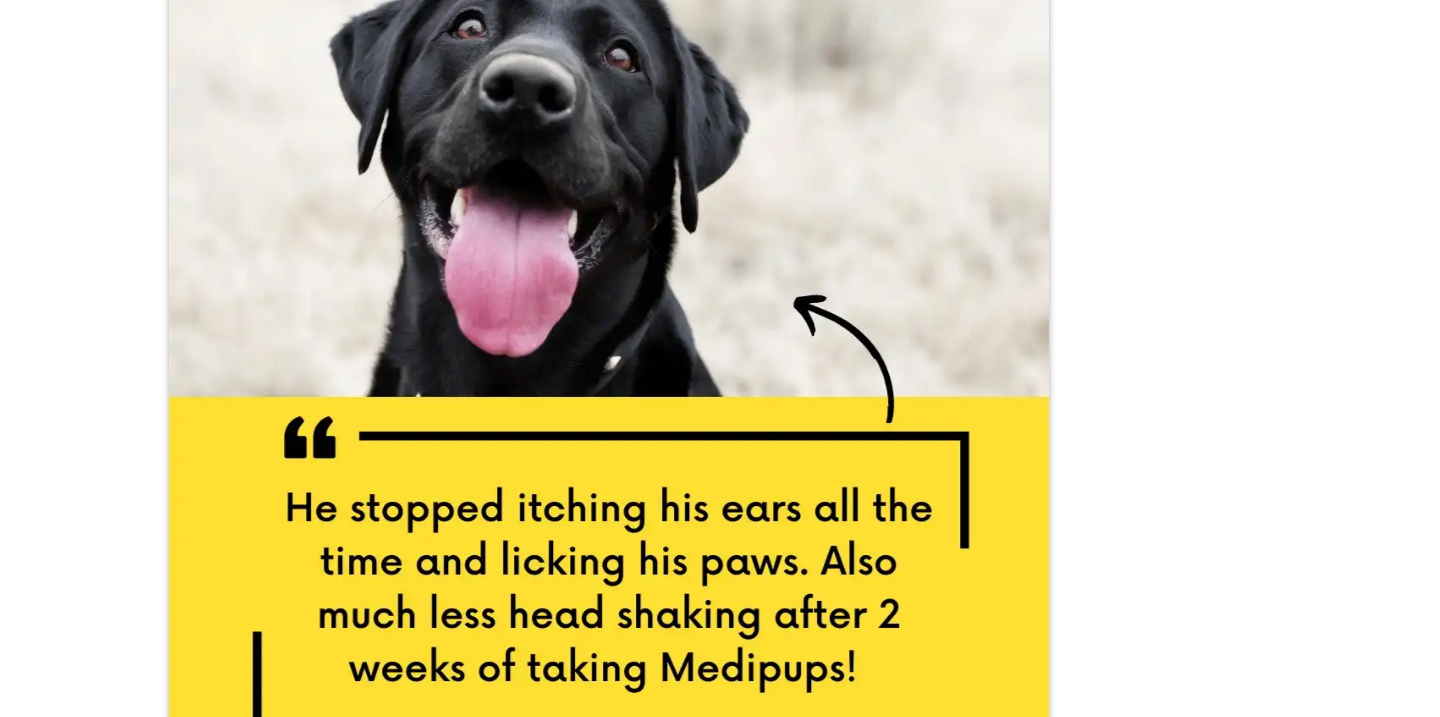 scroll, scrollTop: 4060, scrollLeft: 0, axis: vertical 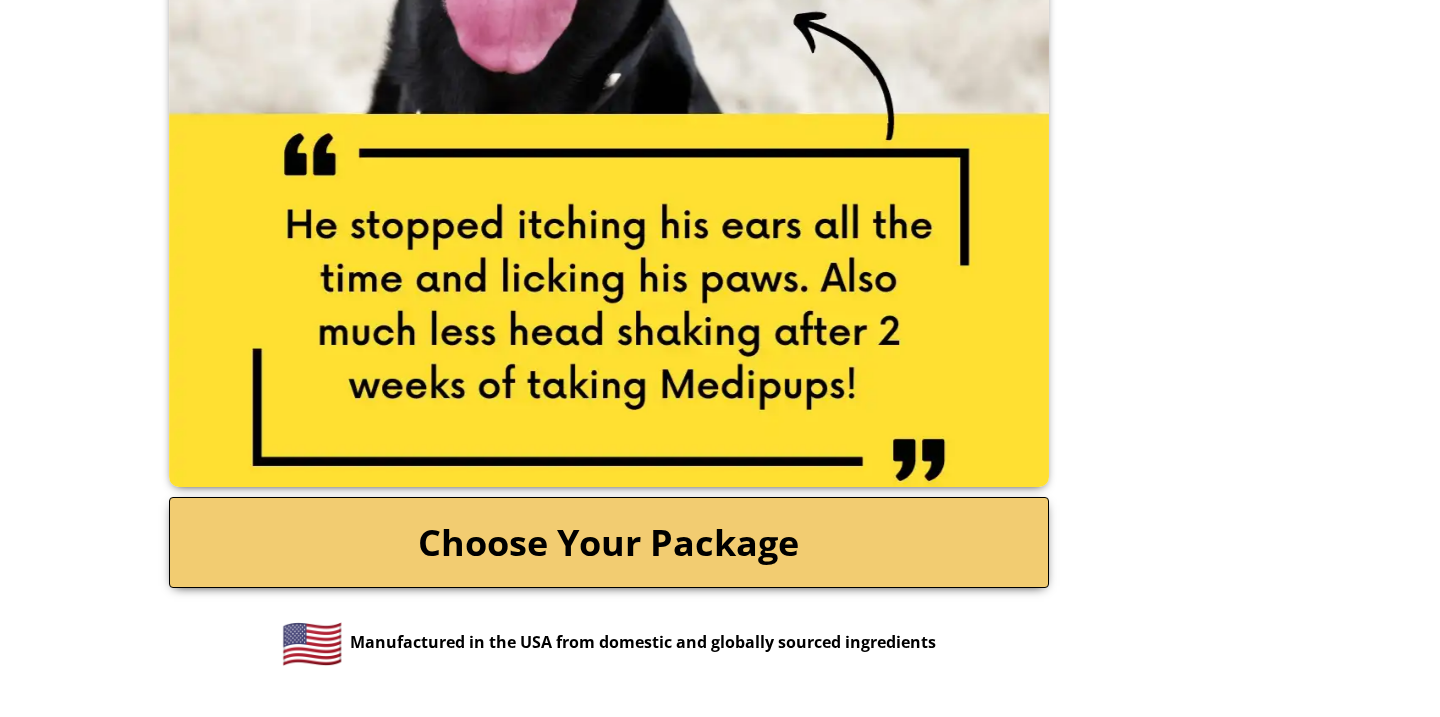 click on "Choose Your Package" at bounding box center (609, 542) 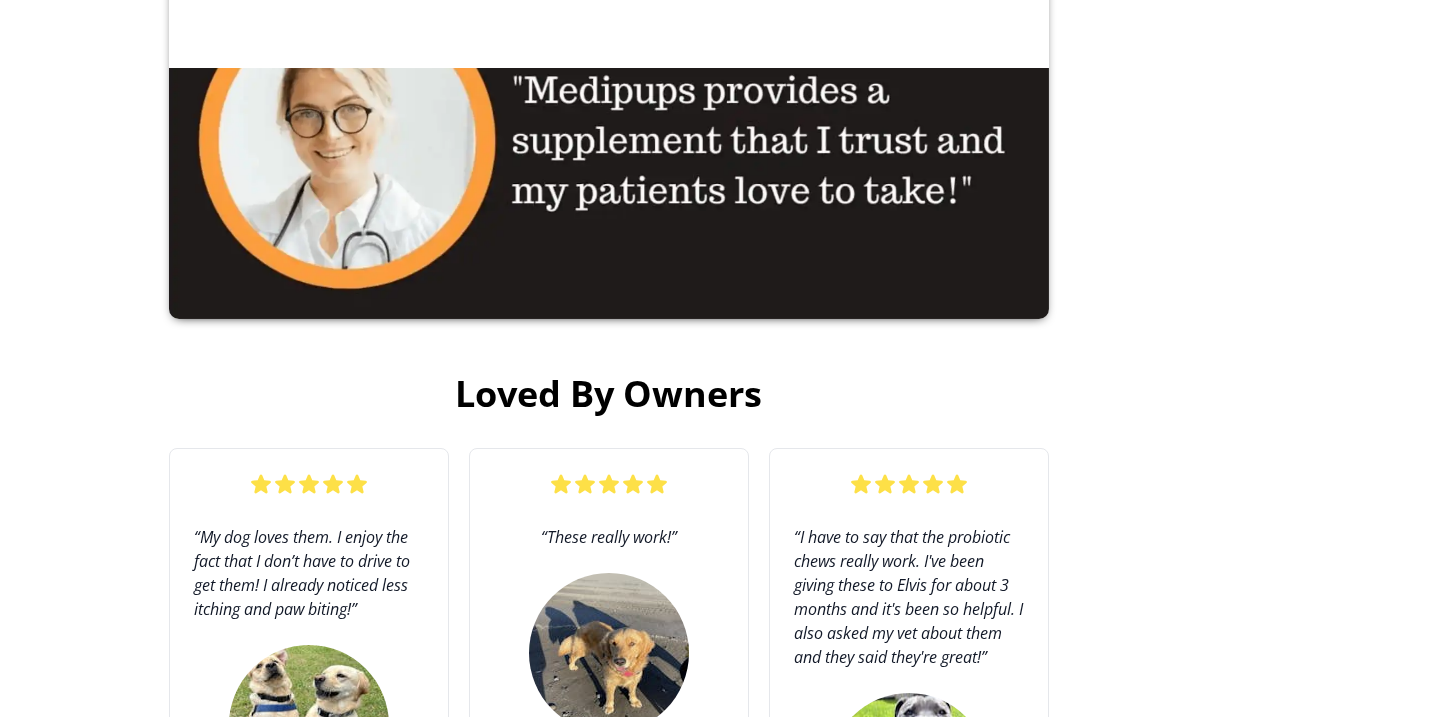 click at bounding box center [609, 124] 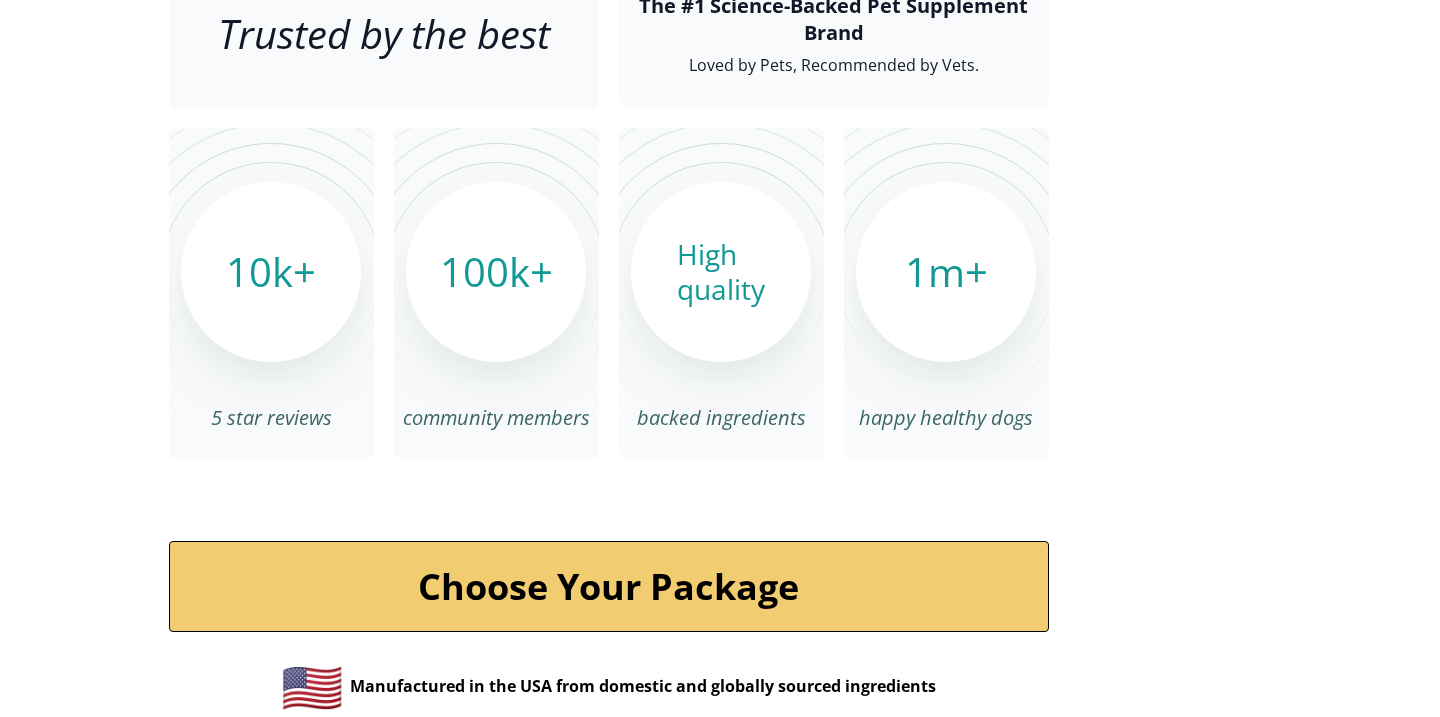 scroll, scrollTop: 6992, scrollLeft: 0, axis: vertical 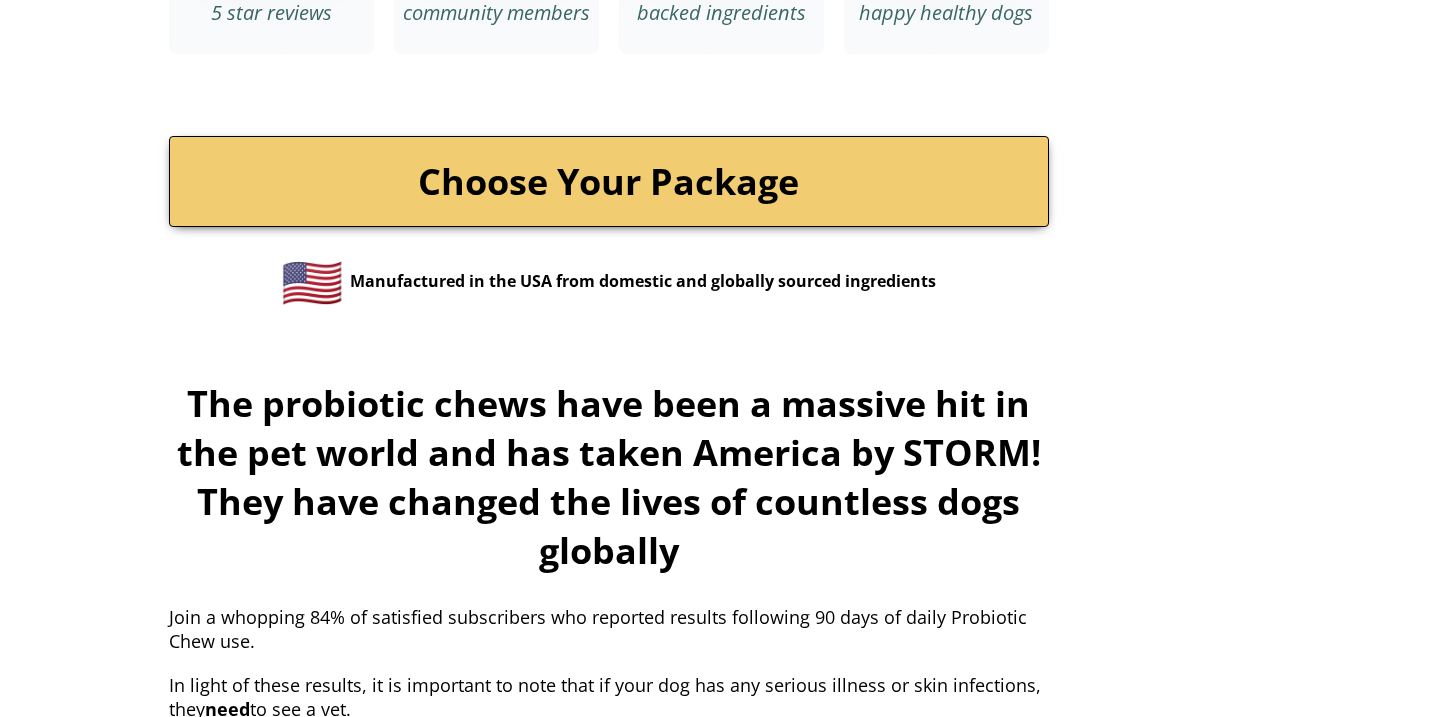 click on "Choose Your Package" at bounding box center (609, 181) 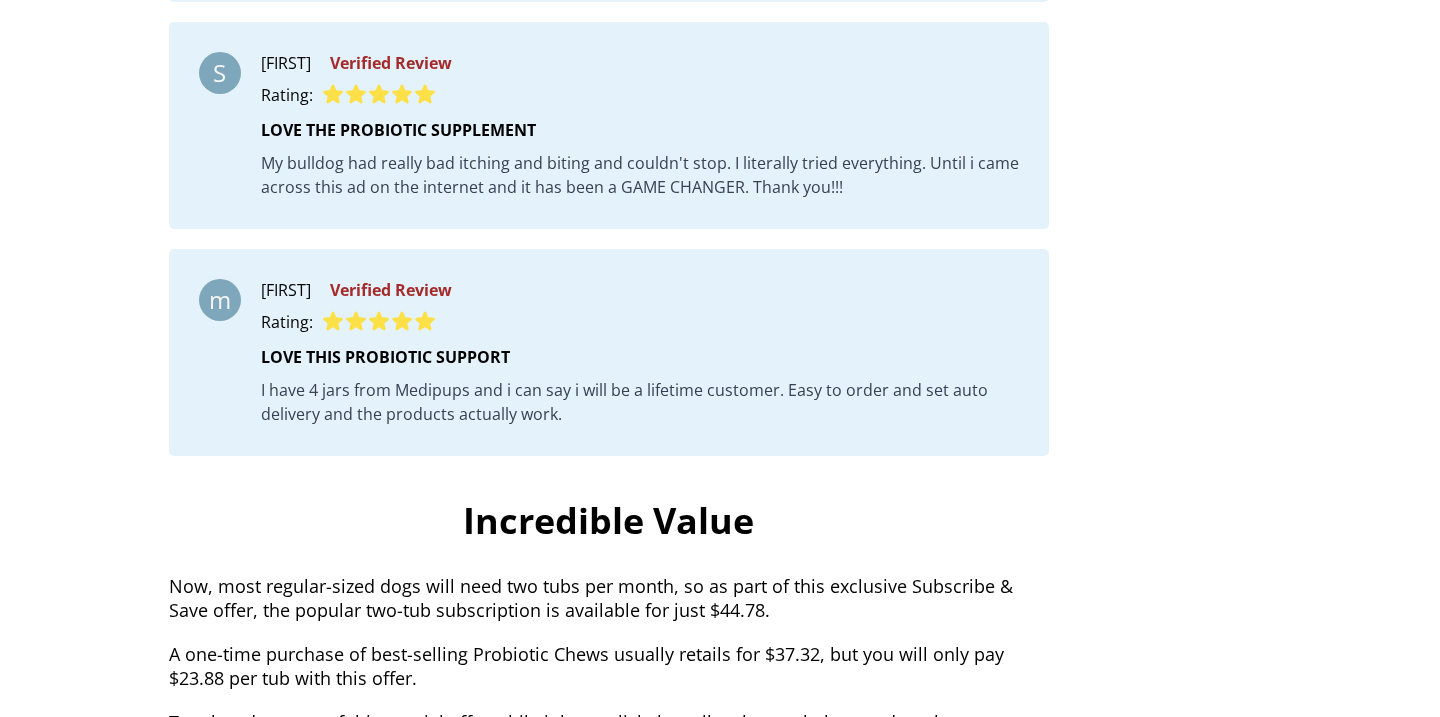 scroll, scrollTop: 9365, scrollLeft: 0, axis: vertical 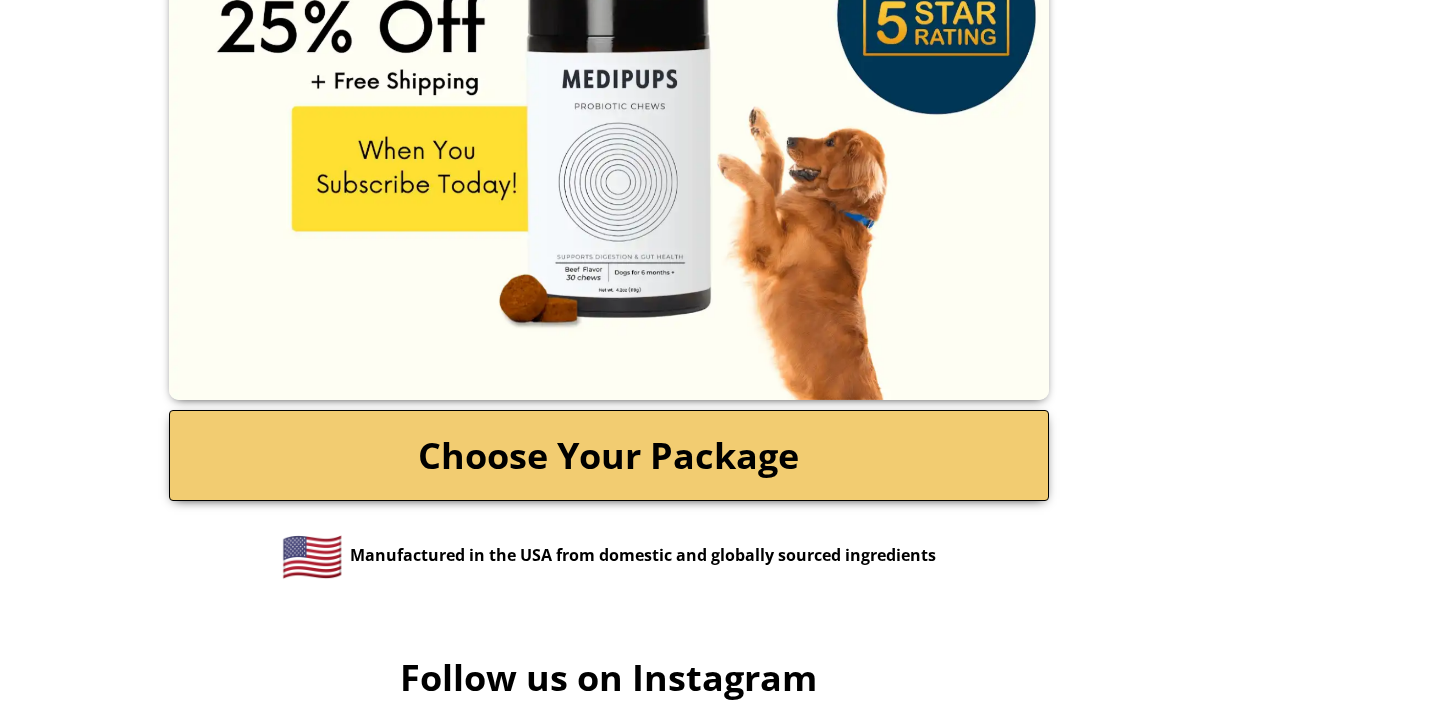 click on "Choose Your Package" at bounding box center (609, 455) 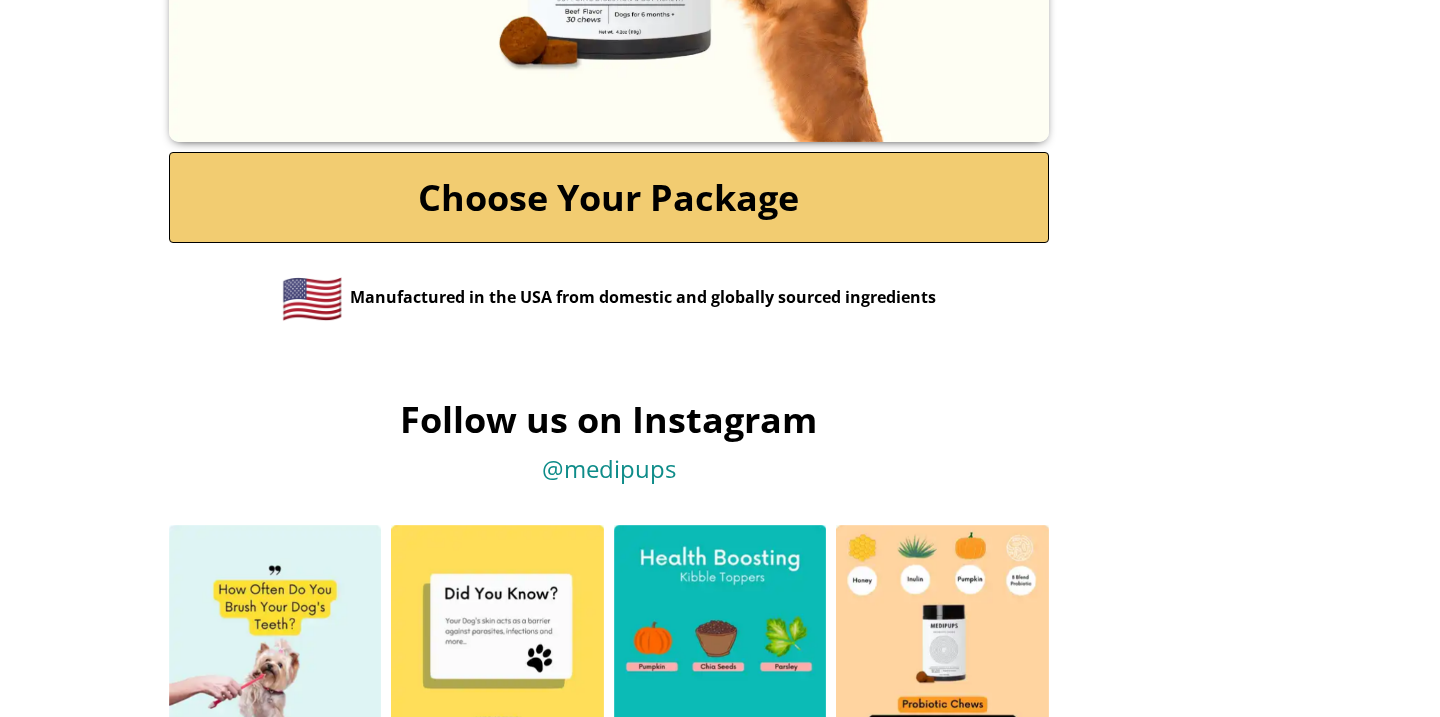 scroll, scrollTop: 9773, scrollLeft: 0, axis: vertical 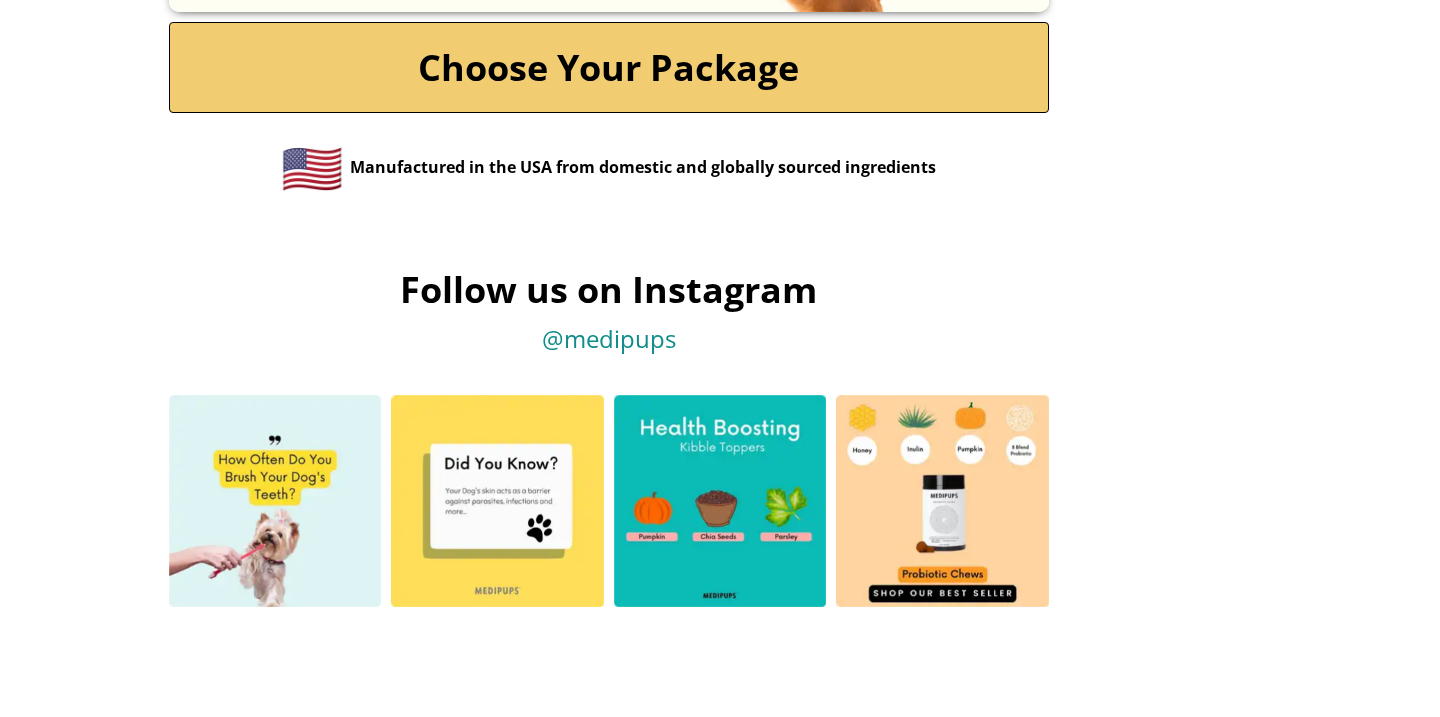 click on "@medipups" at bounding box center (609, 338) 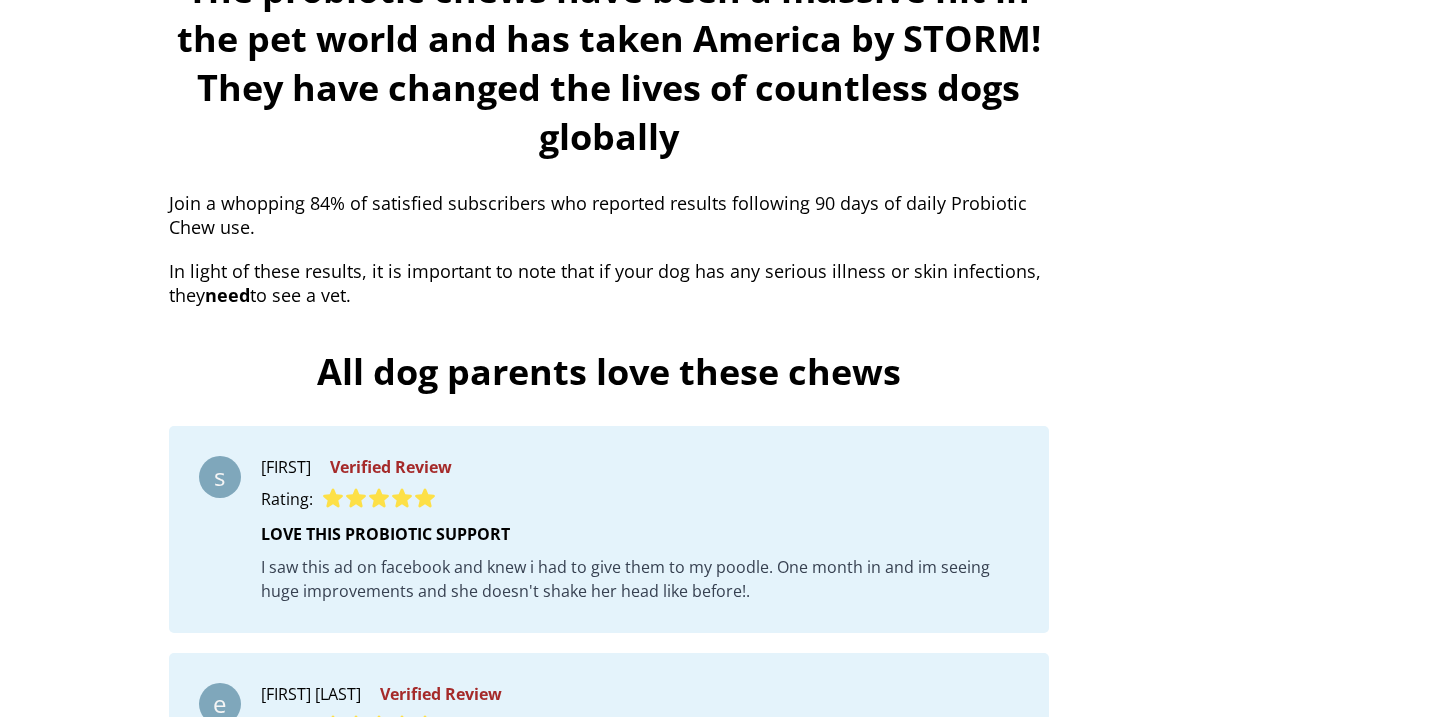 scroll, scrollTop: 7058, scrollLeft: 0, axis: vertical 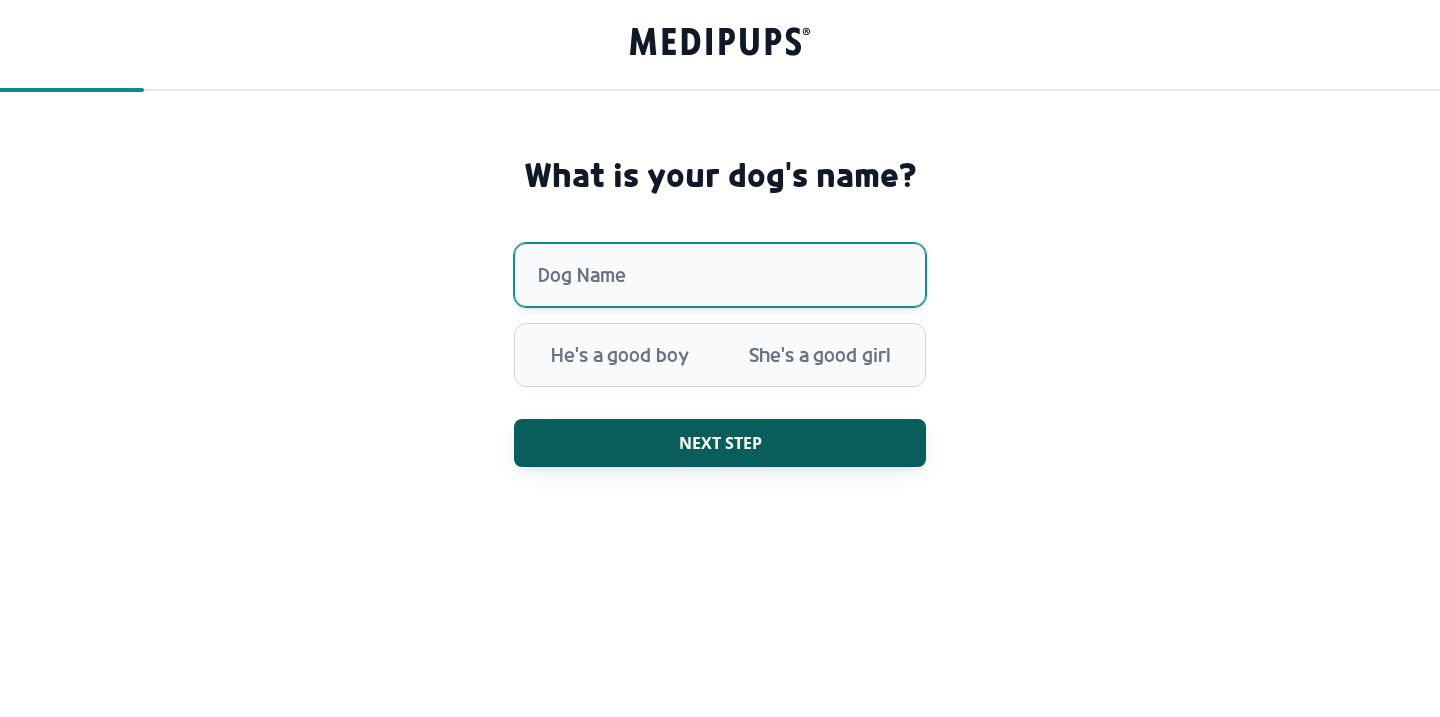click on "Dog Name" at bounding box center (720, 275) 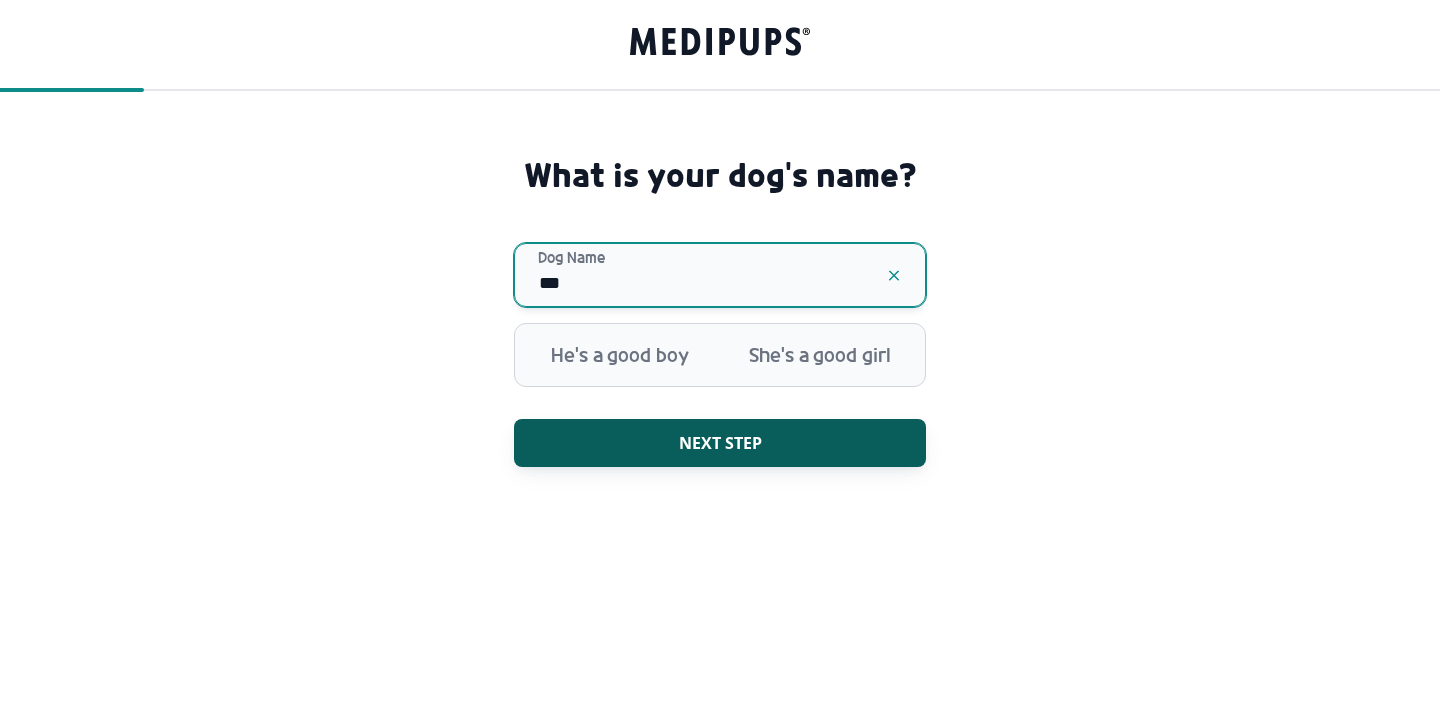 type on "***" 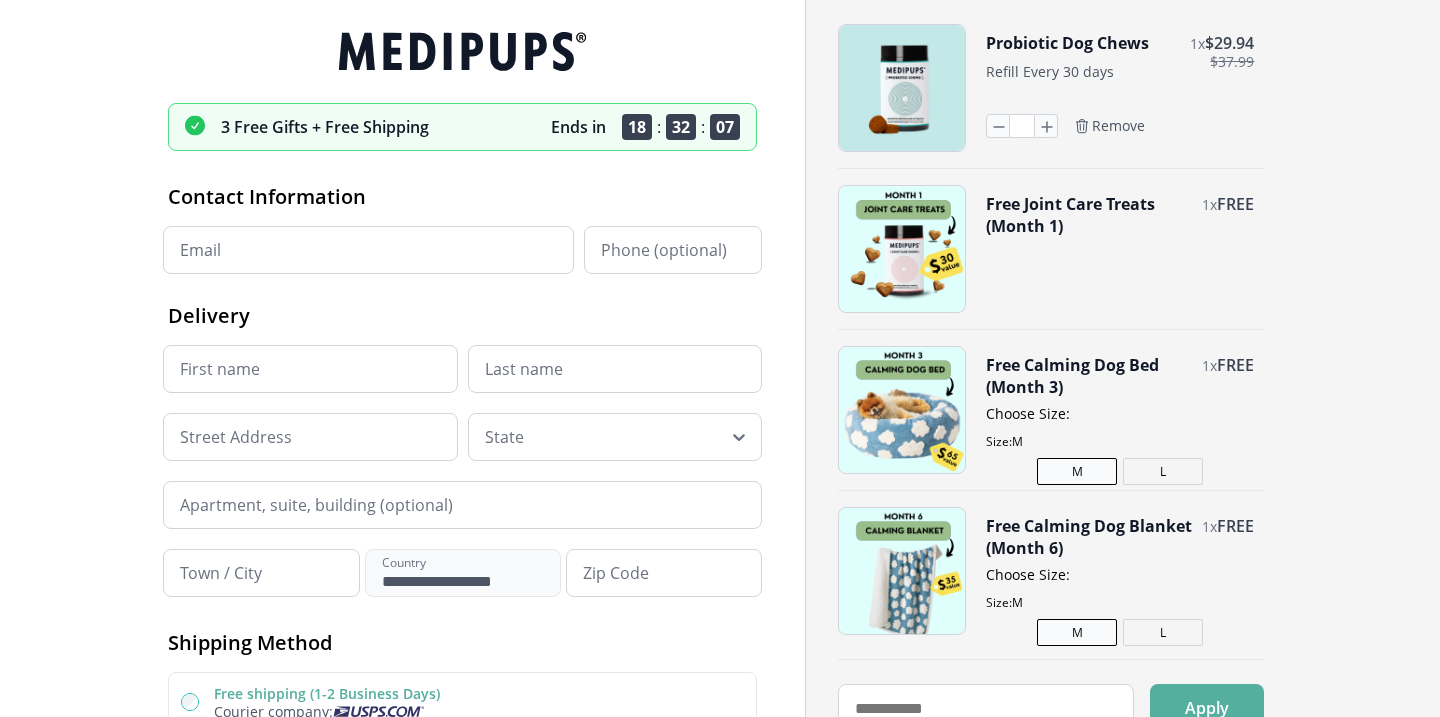 scroll, scrollTop: 0, scrollLeft: 0, axis: both 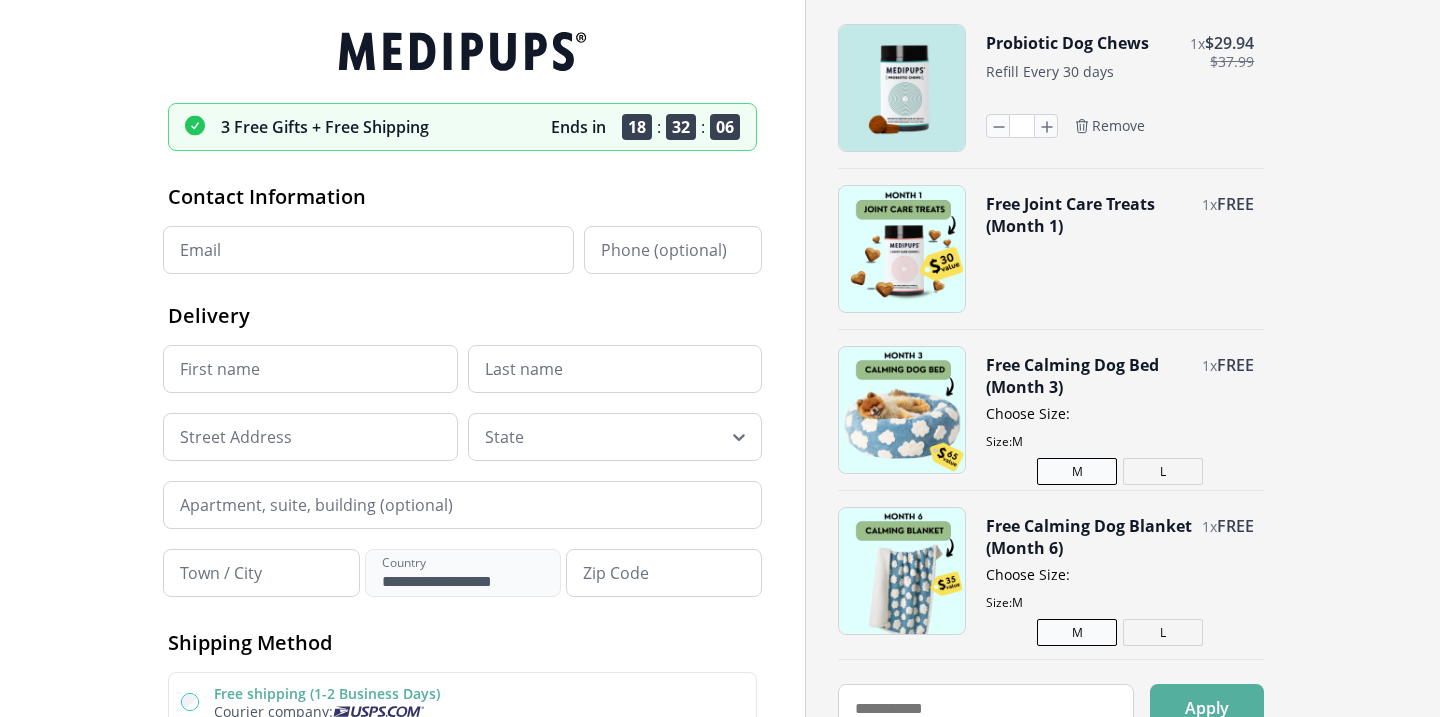 click at bounding box center [902, 249] 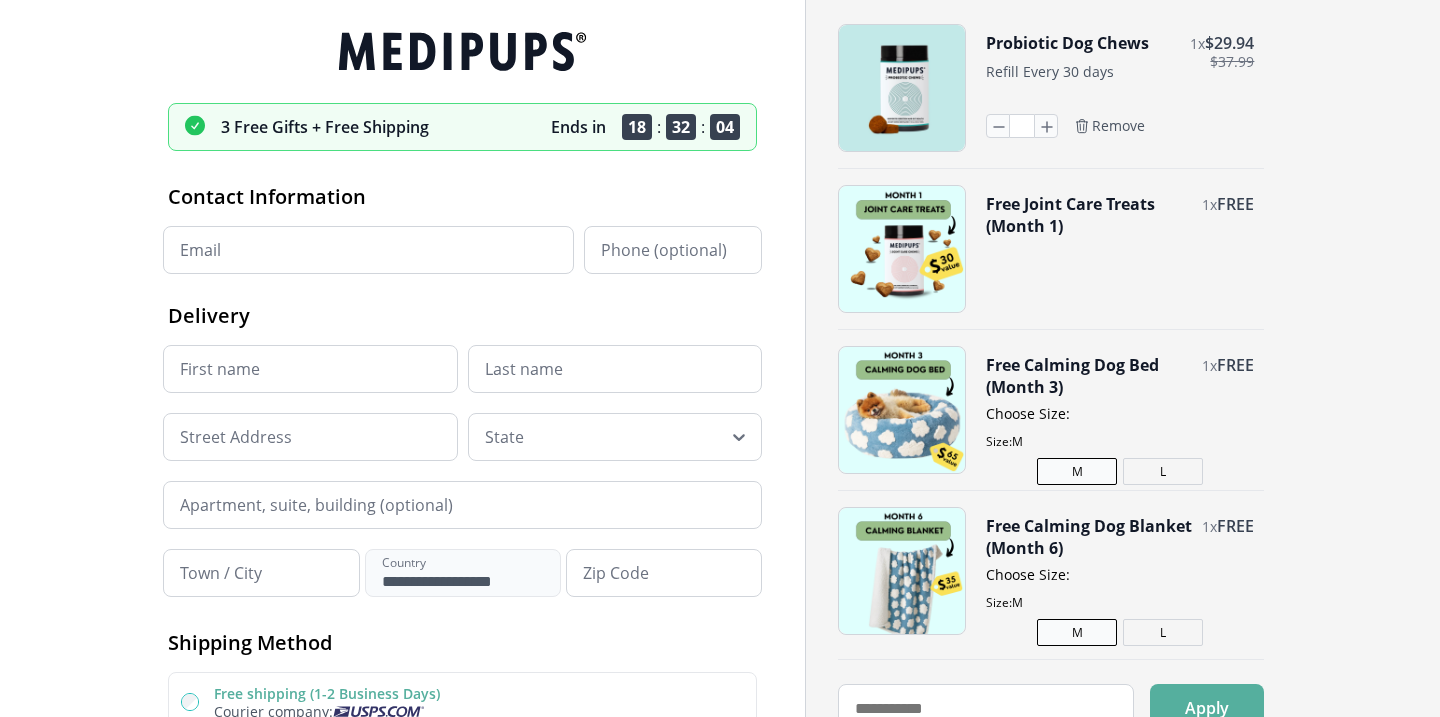 click at bounding box center (902, 410) 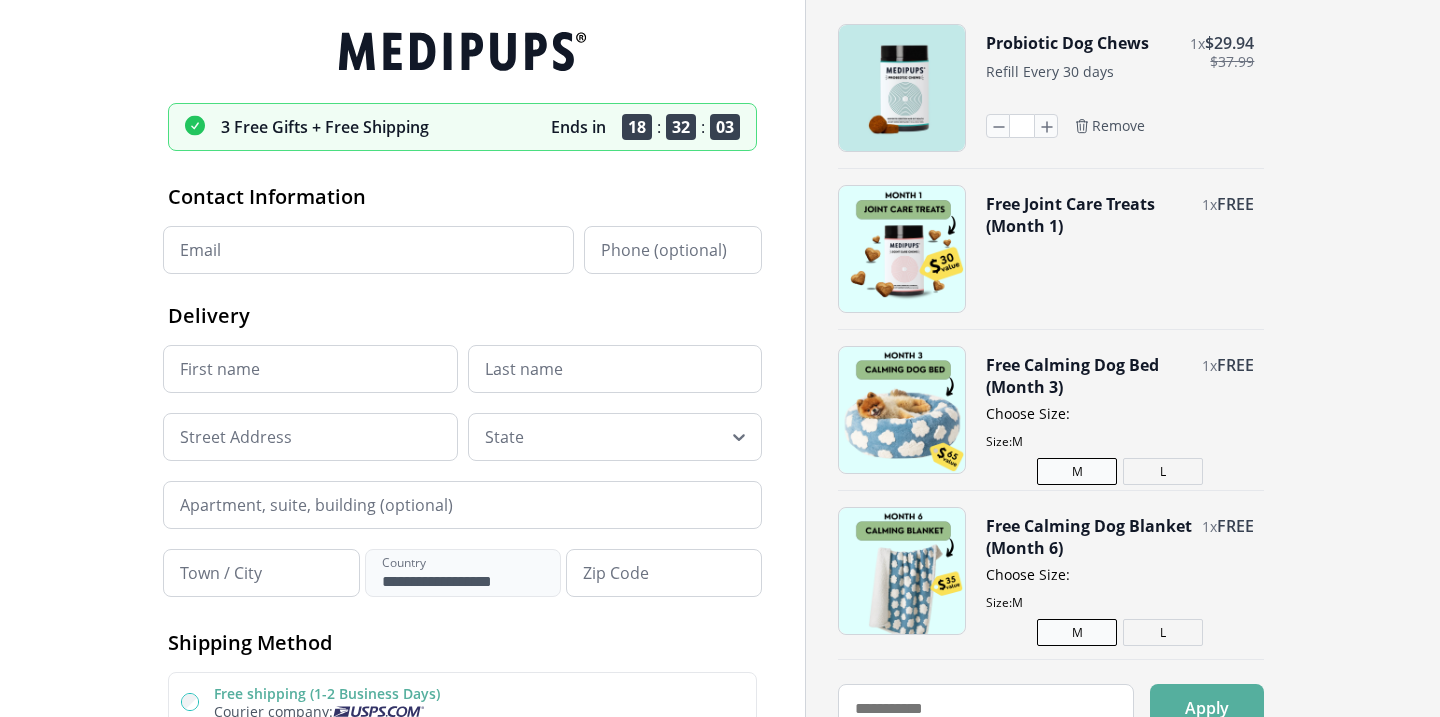 click at bounding box center (902, 571) 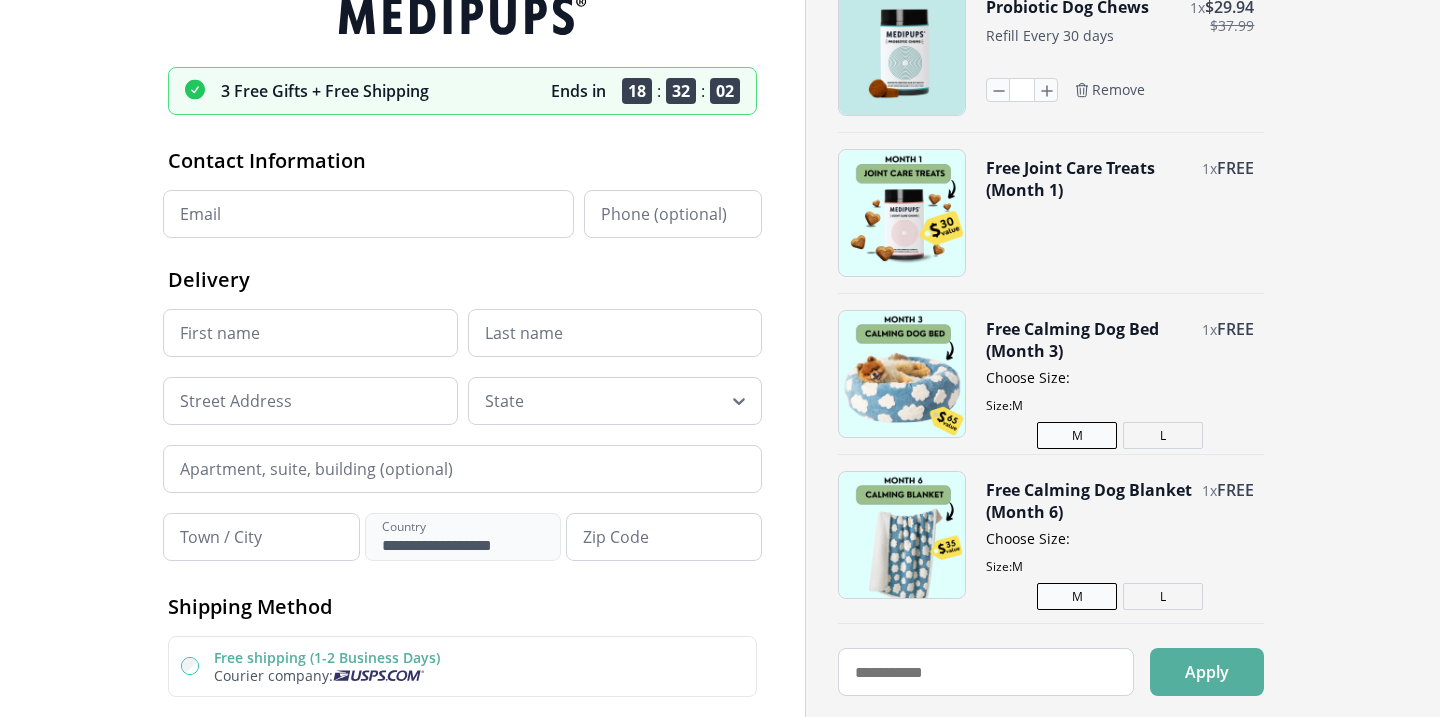 scroll, scrollTop: 46, scrollLeft: 0, axis: vertical 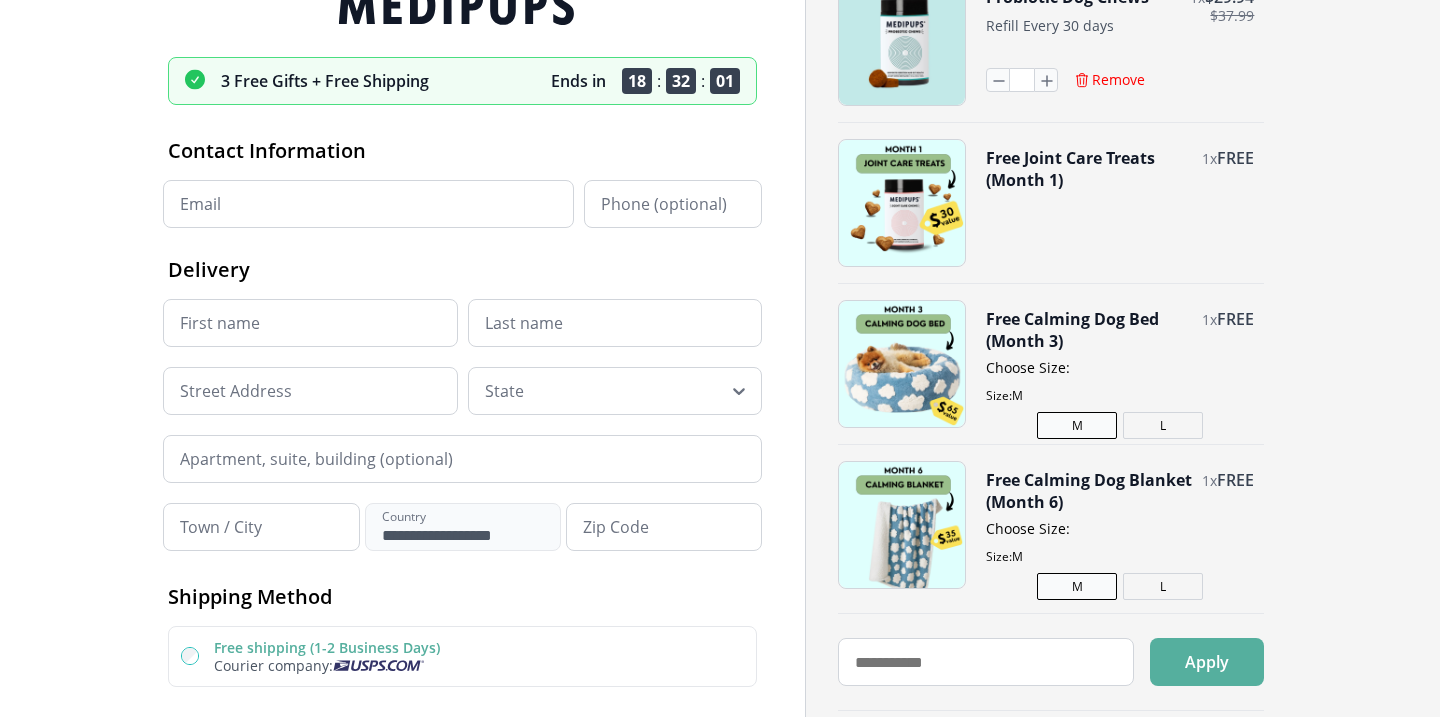 click on "Remove" at bounding box center (1118, 80) 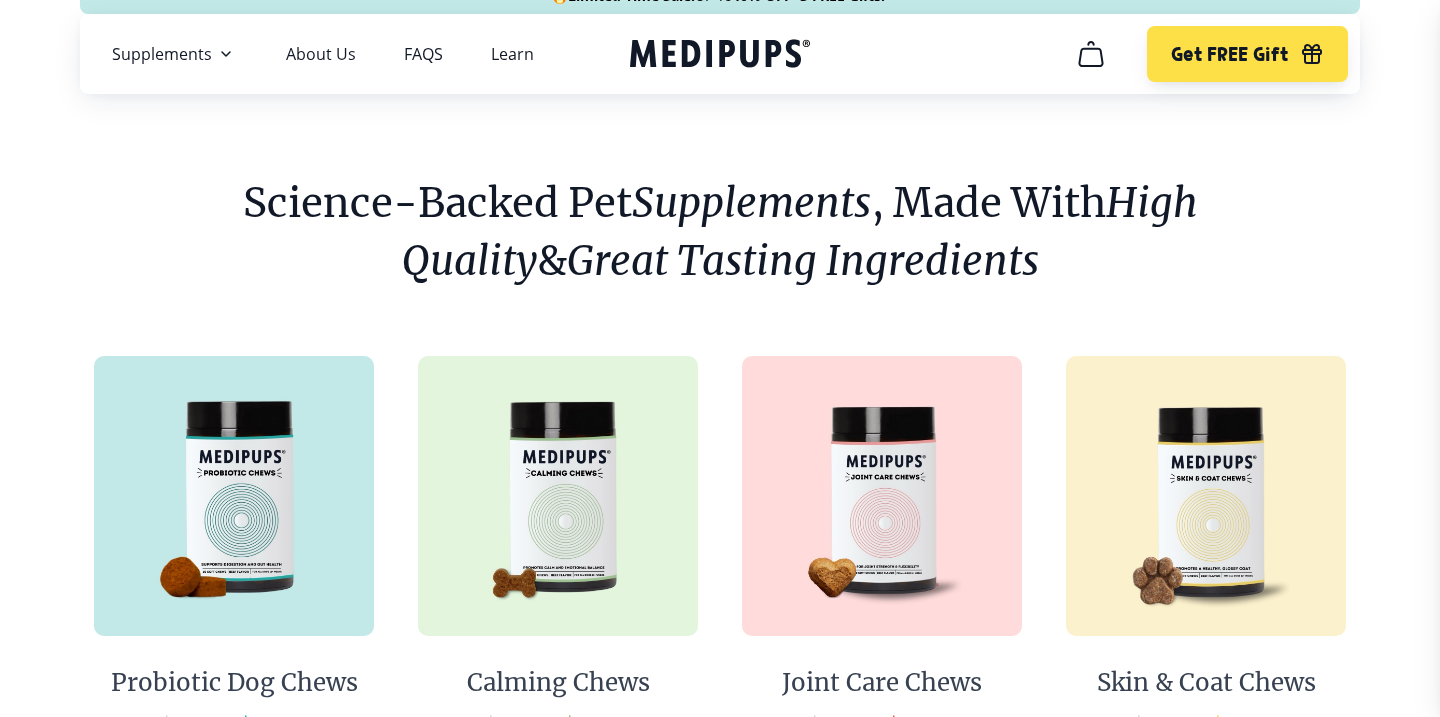 scroll, scrollTop: 0, scrollLeft: 0, axis: both 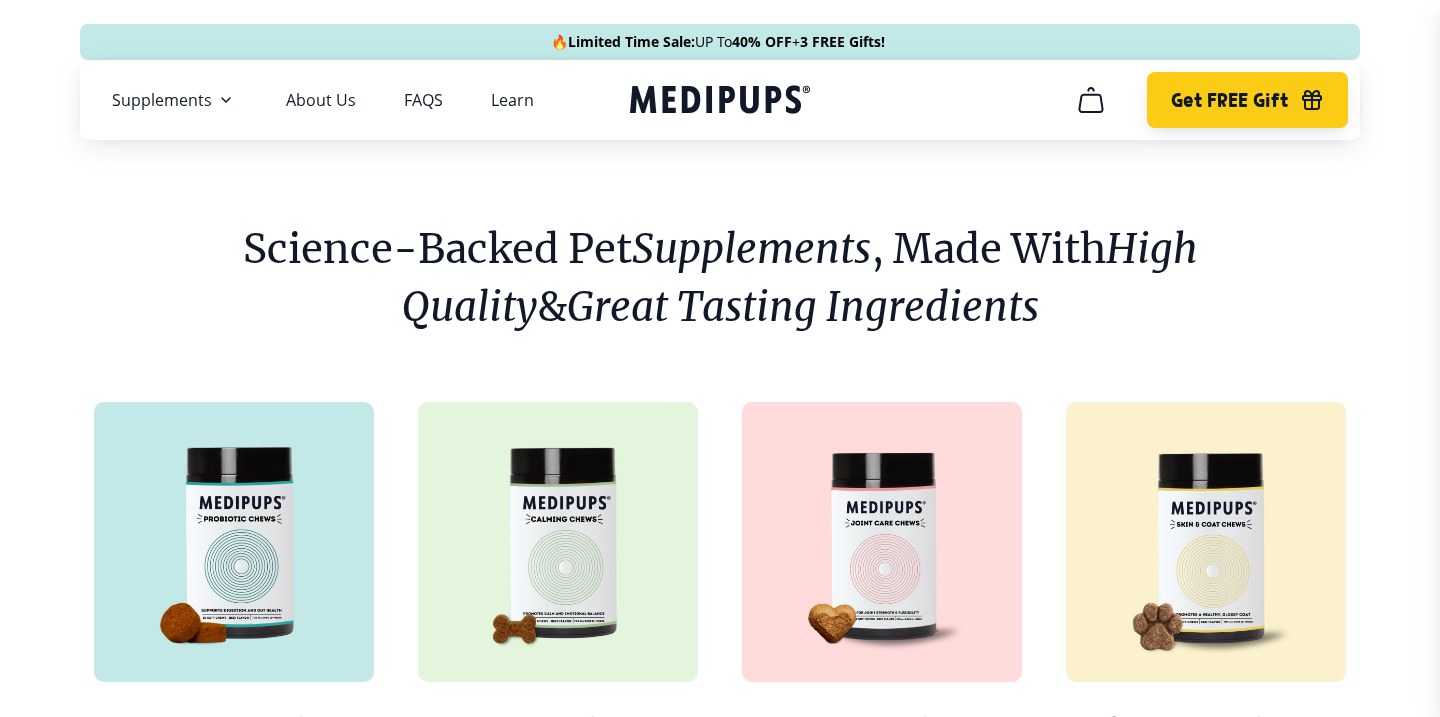 click on "Get FREE Gift" at bounding box center (1229, 100) 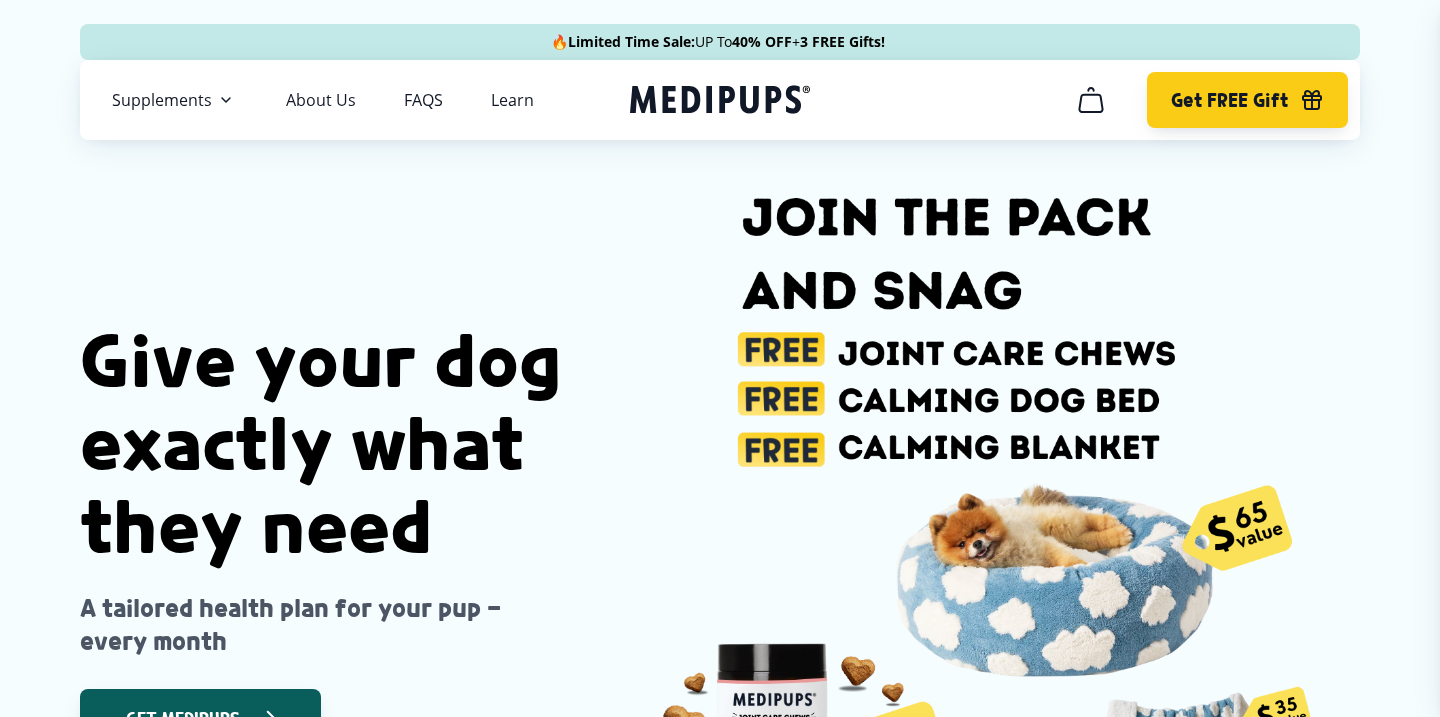 scroll, scrollTop: 0, scrollLeft: 111, axis: horizontal 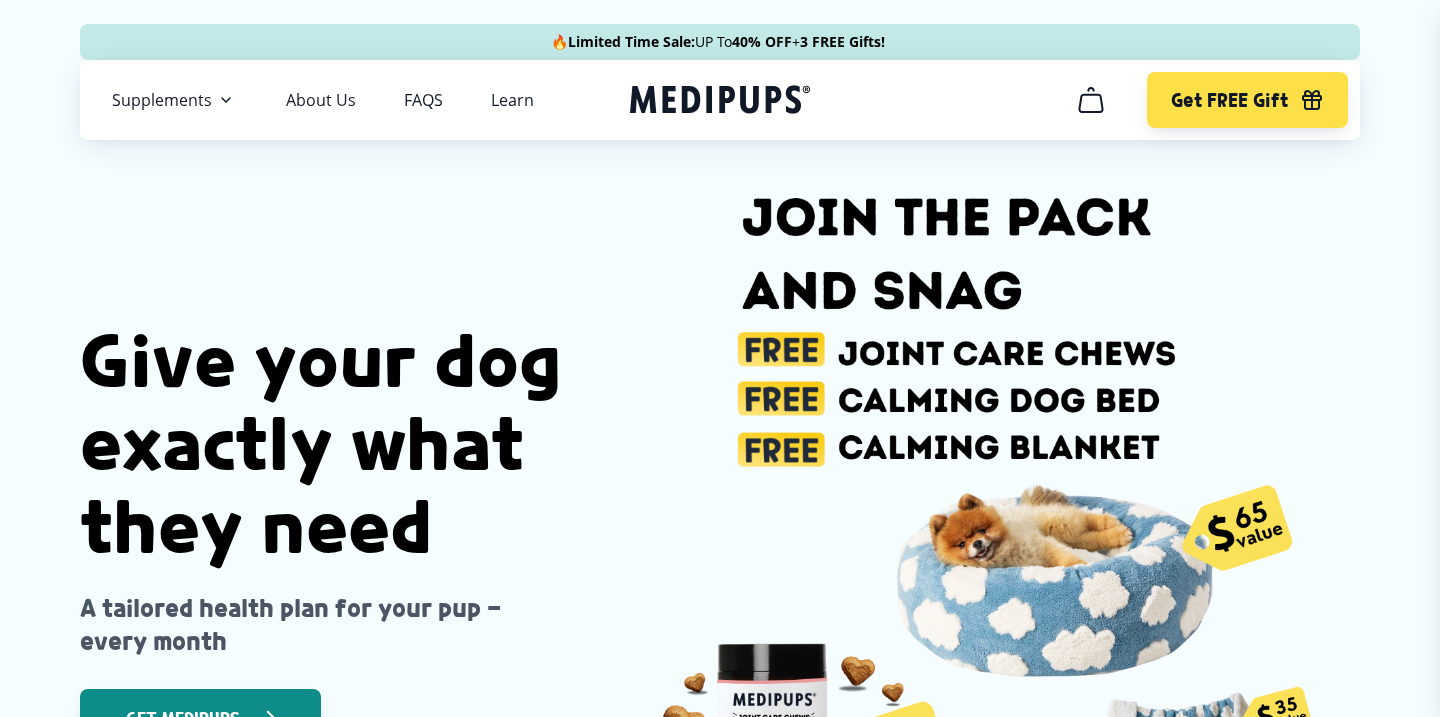 click on "Get Medipups" at bounding box center (200, 719) 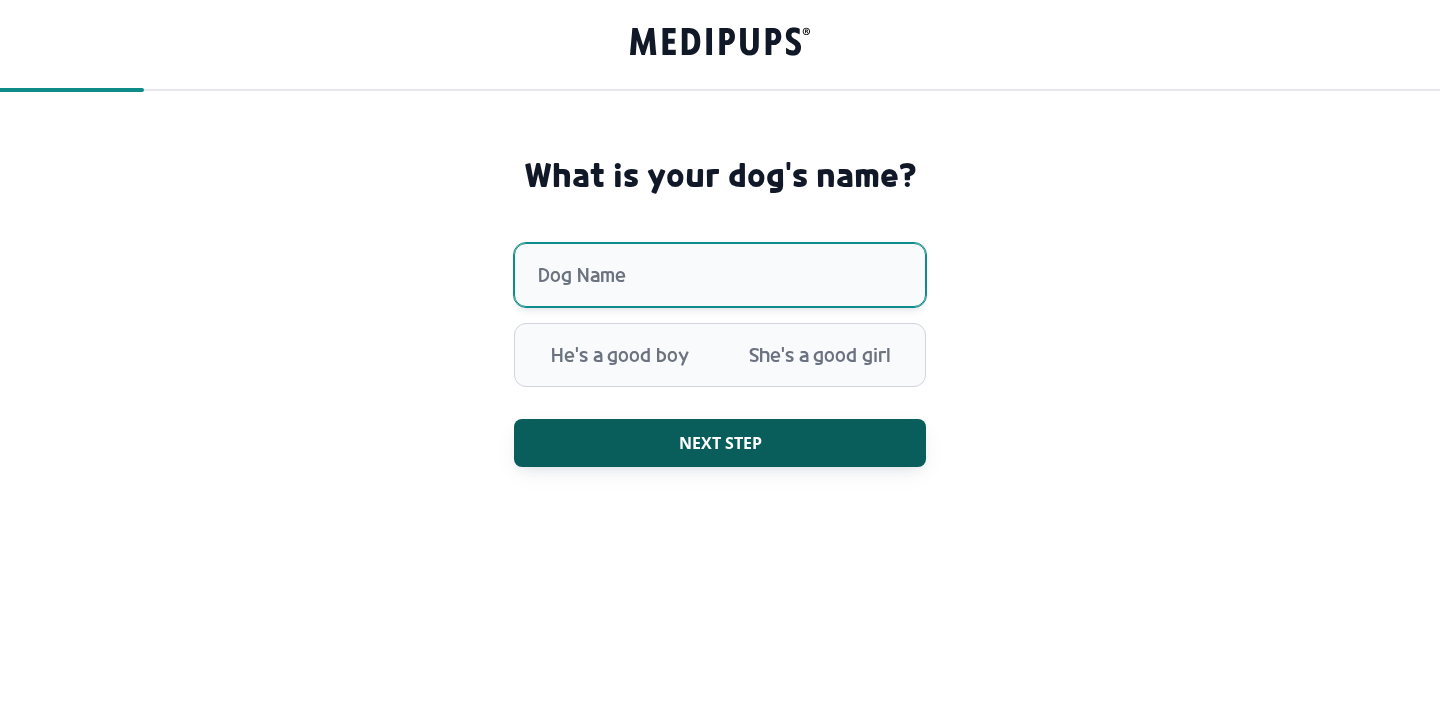 click on "Dog Name" at bounding box center (720, 275) 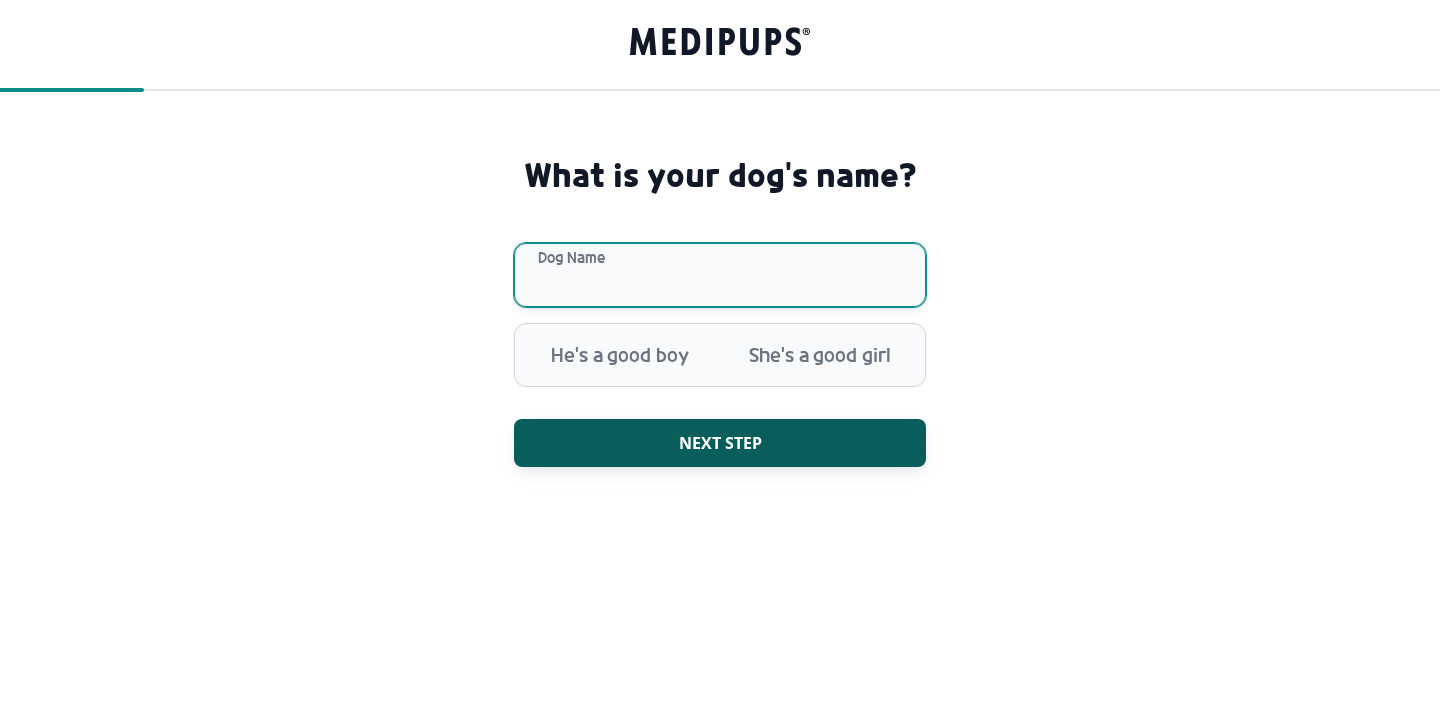 type on "*********" 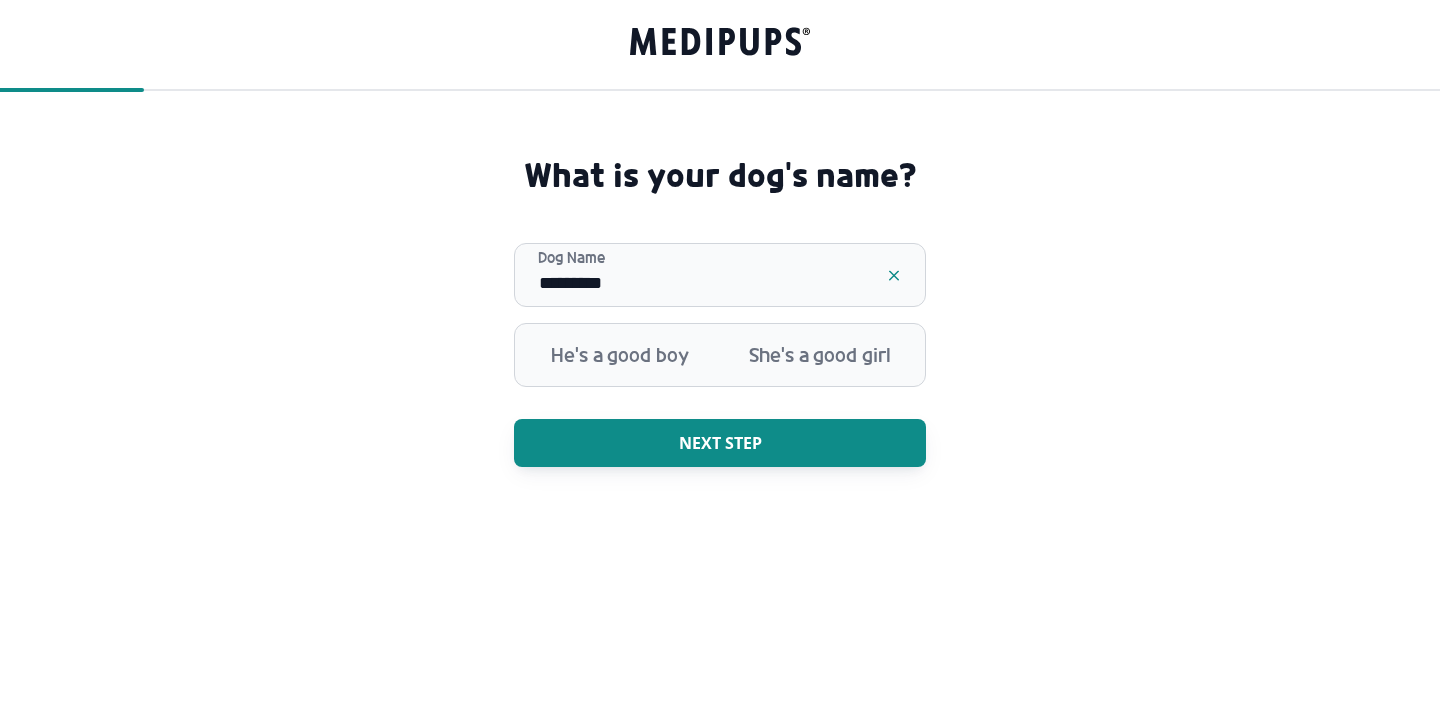 click on "Next step" at bounding box center (720, 443) 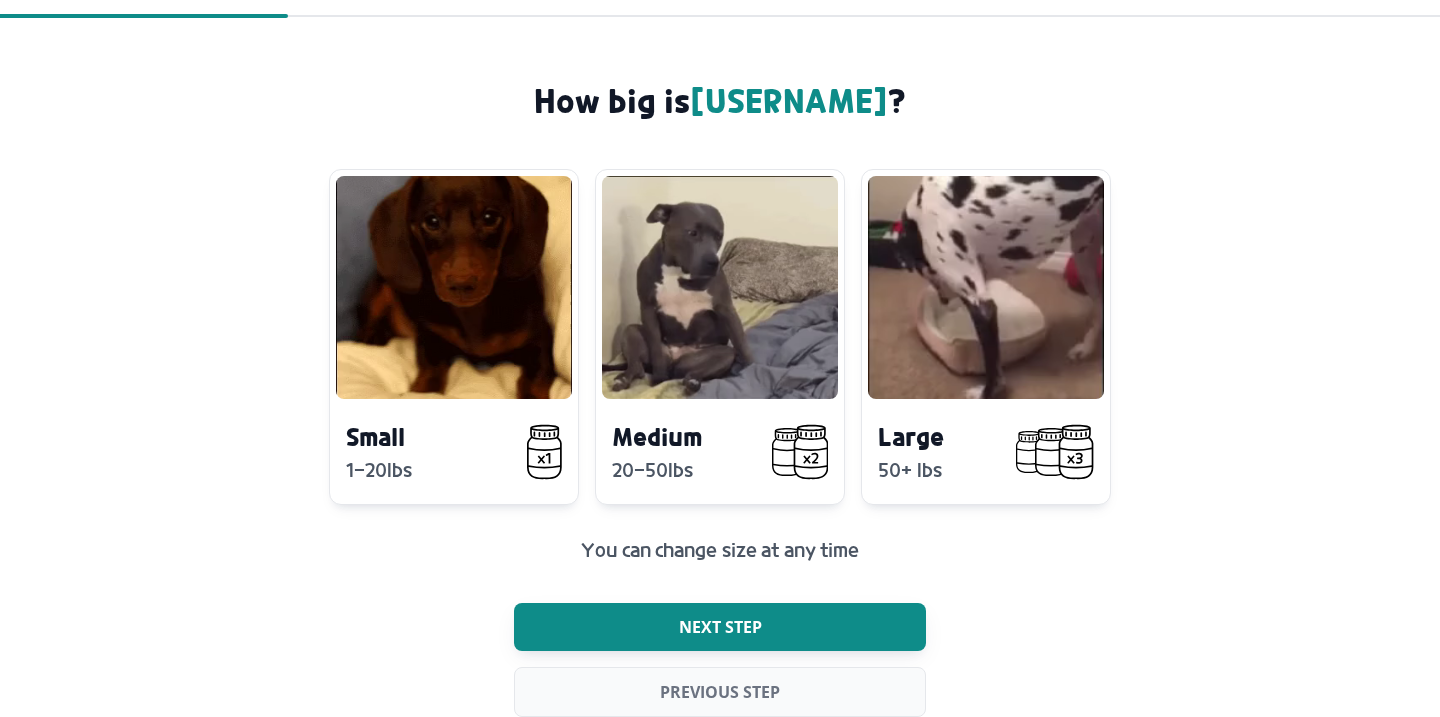 scroll, scrollTop: 102, scrollLeft: 0, axis: vertical 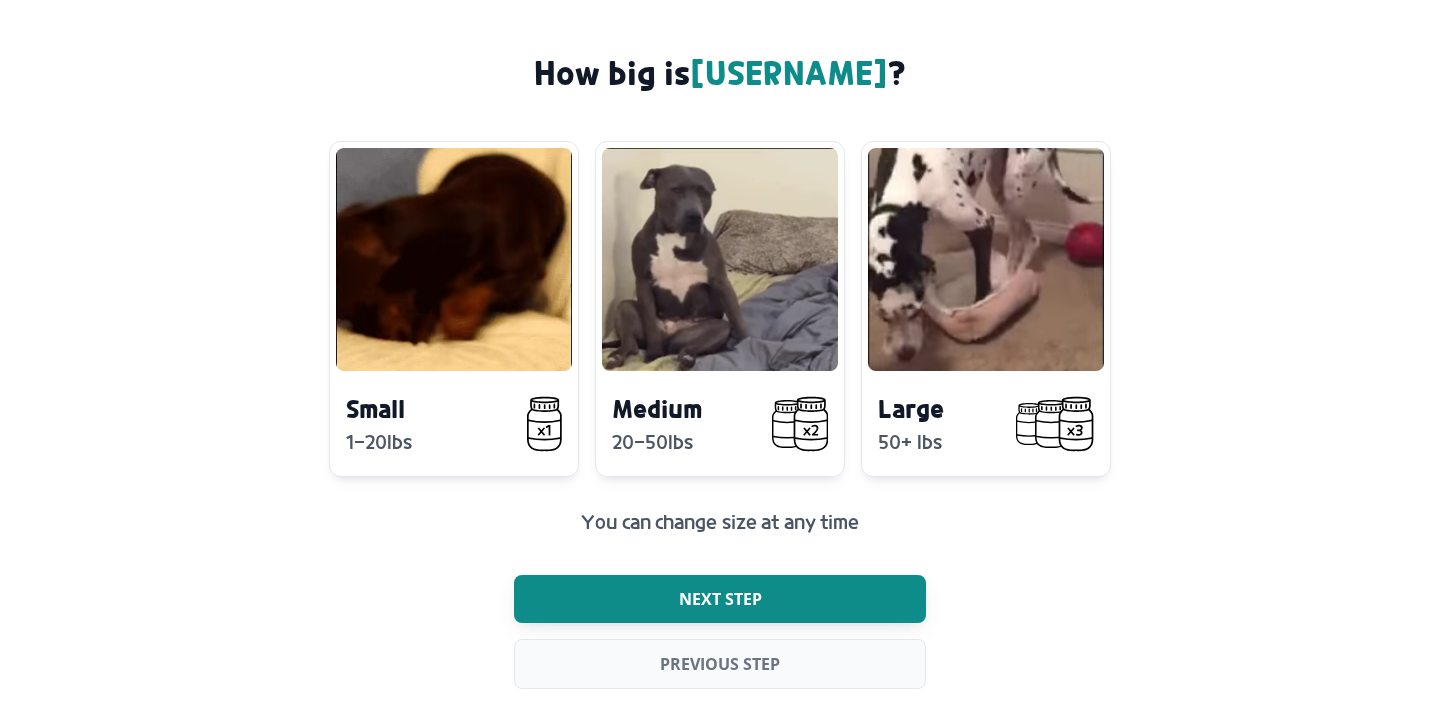 click on "Next step" at bounding box center [720, 599] 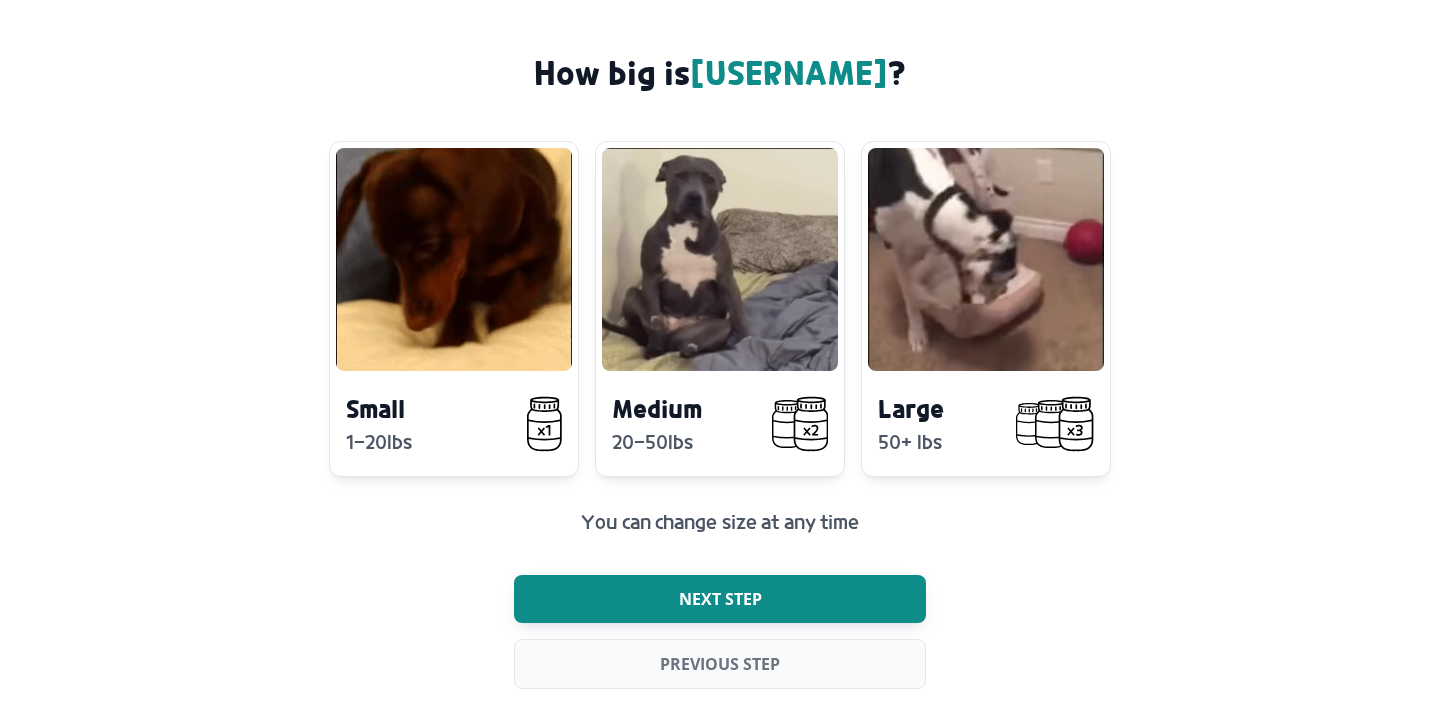 scroll, scrollTop: 94, scrollLeft: 0, axis: vertical 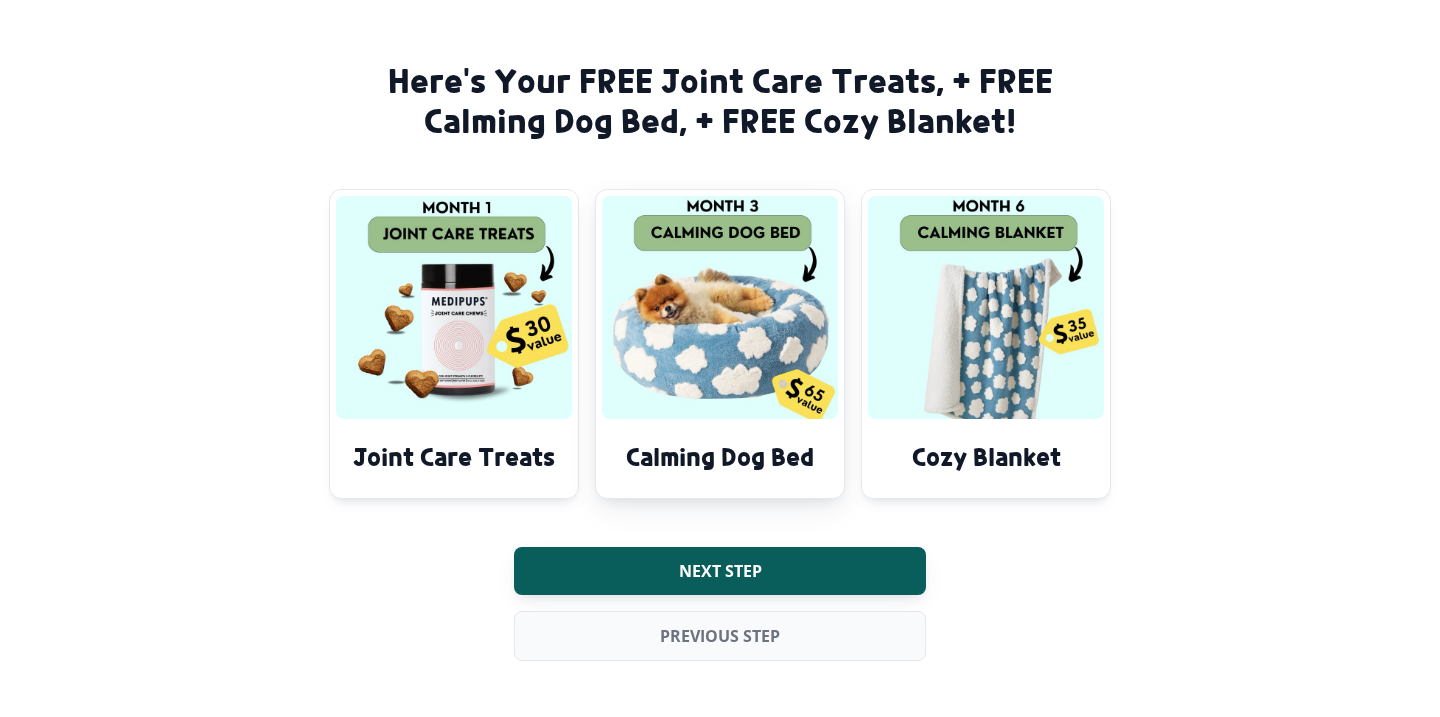 click on "Calming Dog Bed" at bounding box center (720, 344) 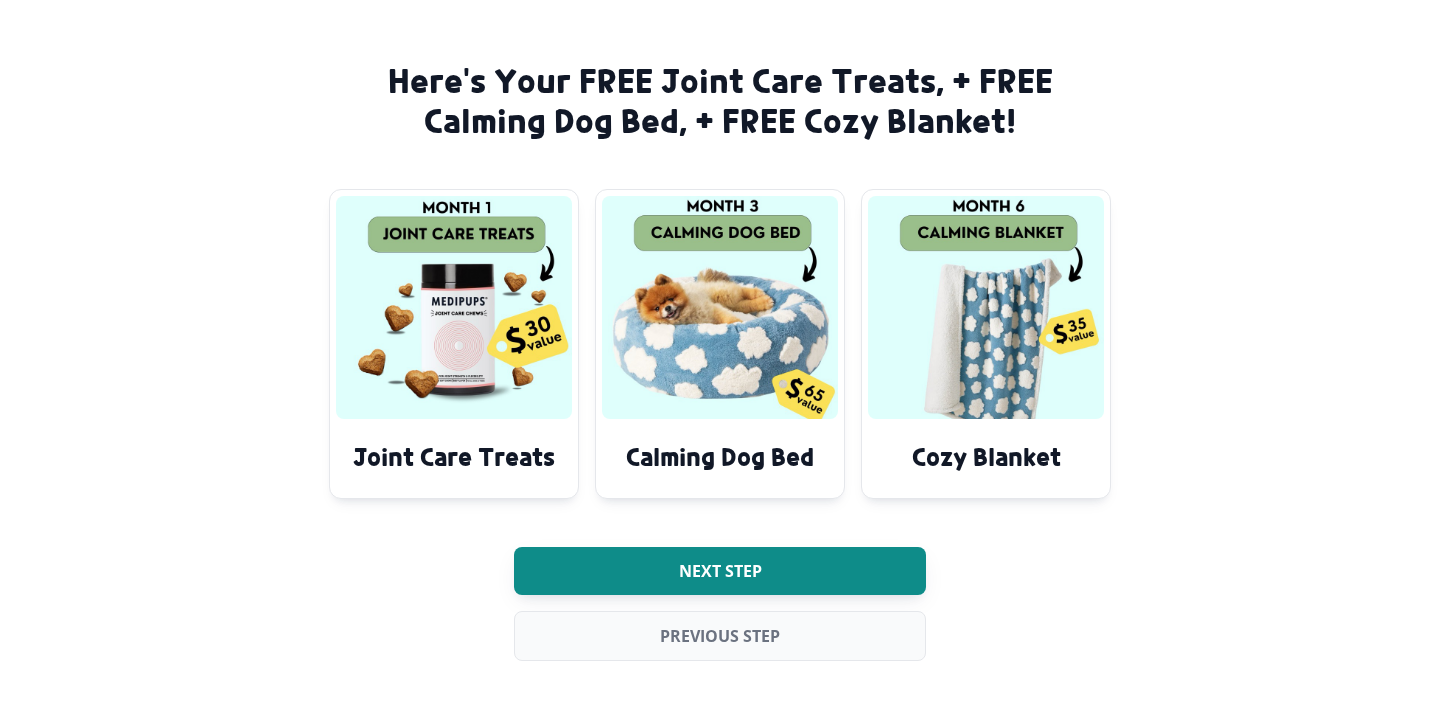 click on "Next step" at bounding box center (720, 571) 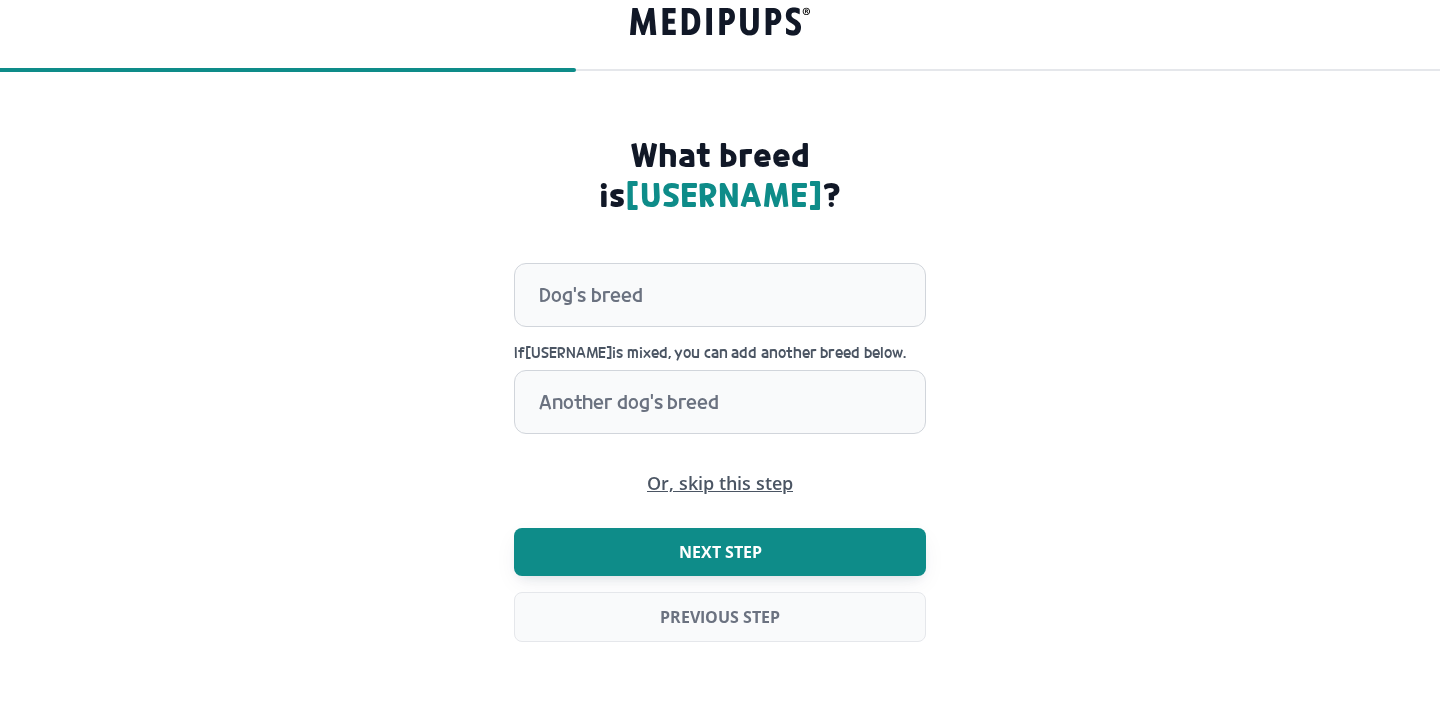click on "Next step" at bounding box center [720, 552] 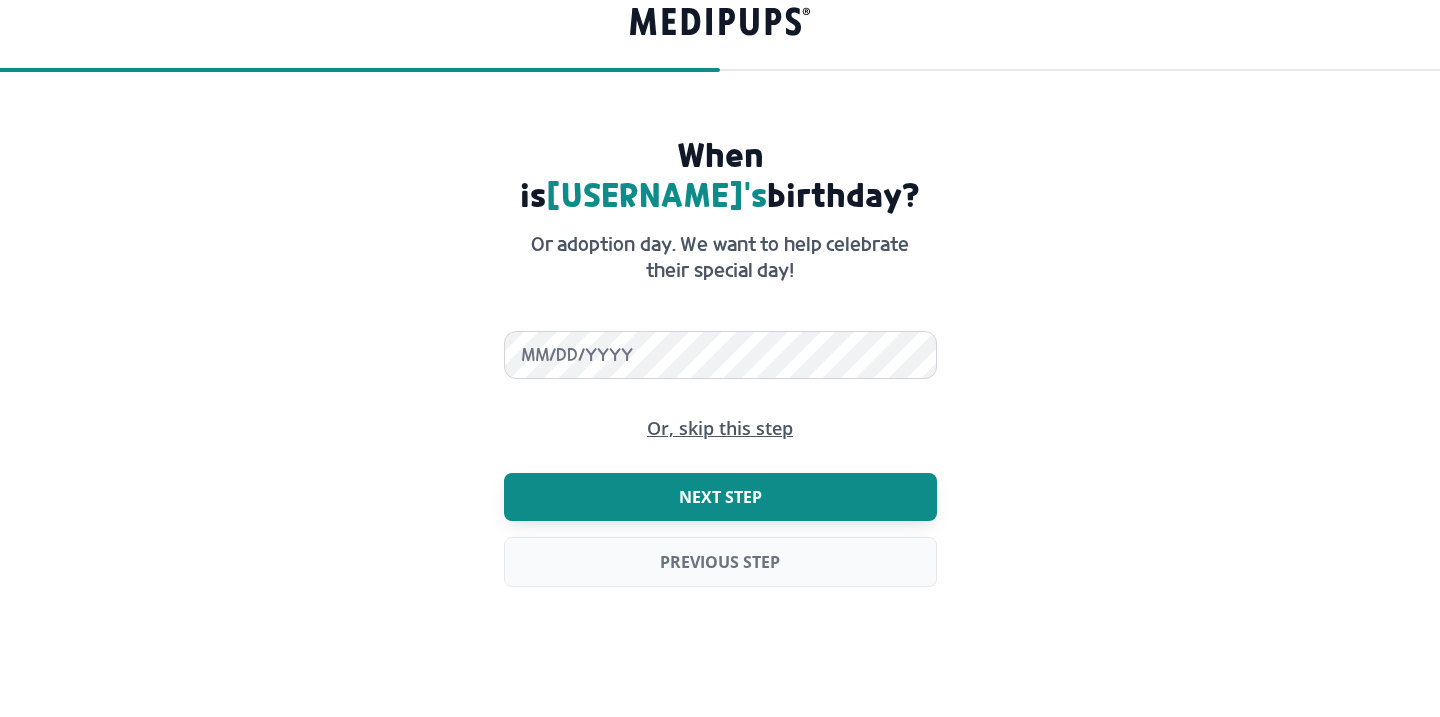 click on "Next step" at bounding box center (720, 497) 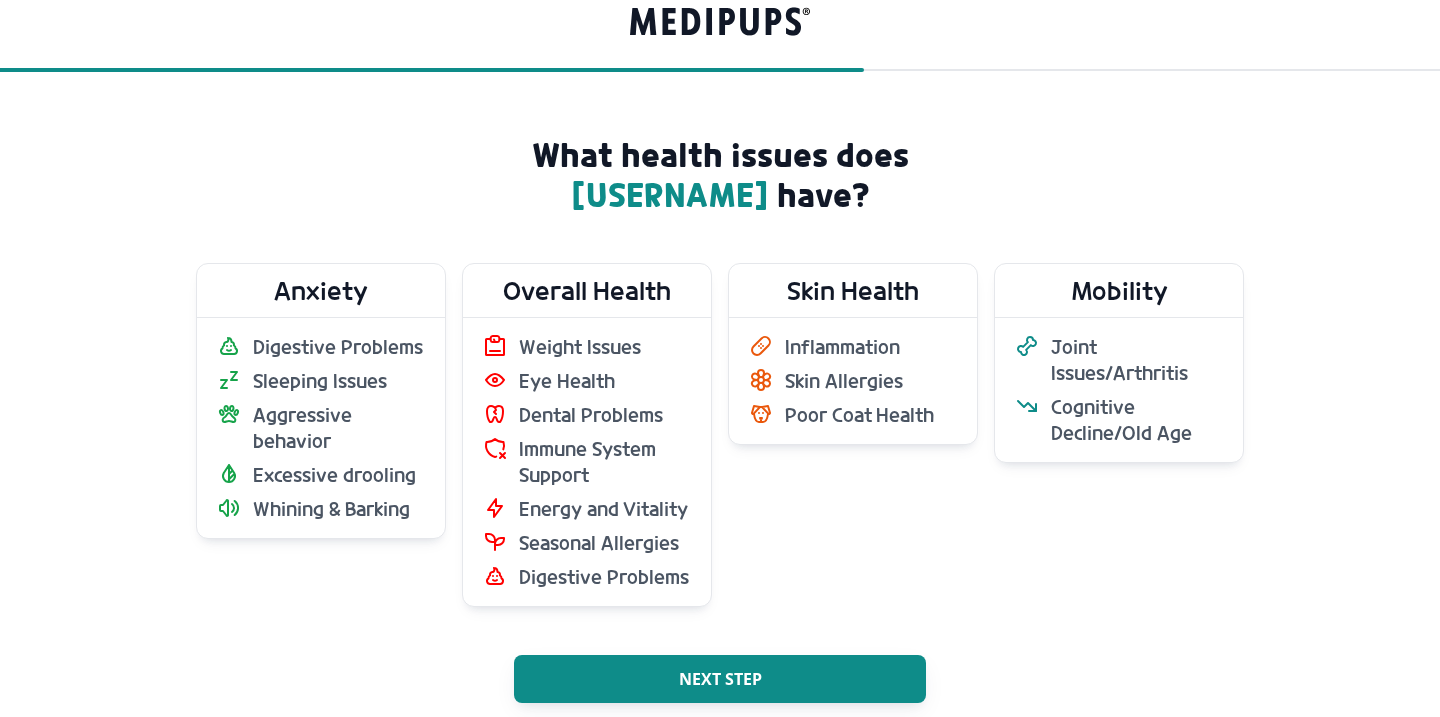 click on "Next step" at bounding box center [720, 679] 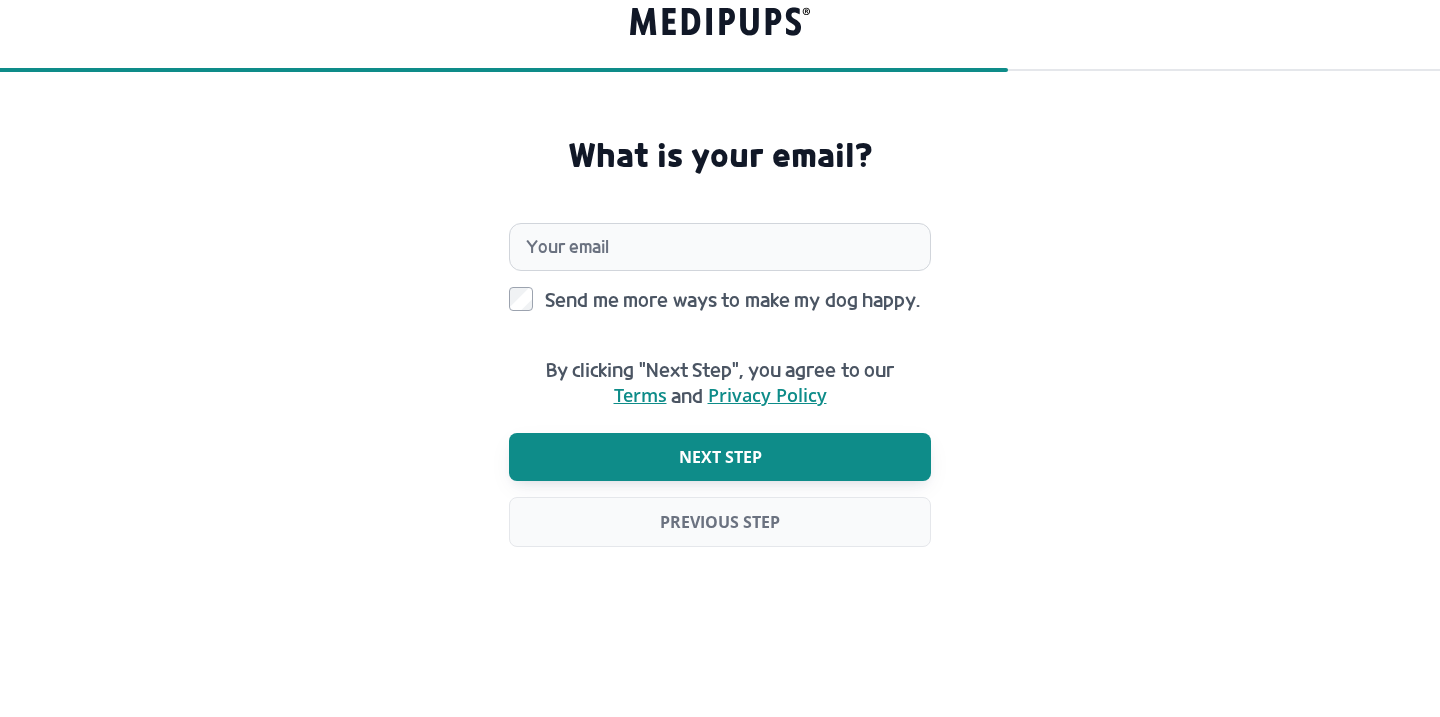 click on "Next step" at bounding box center (720, 457) 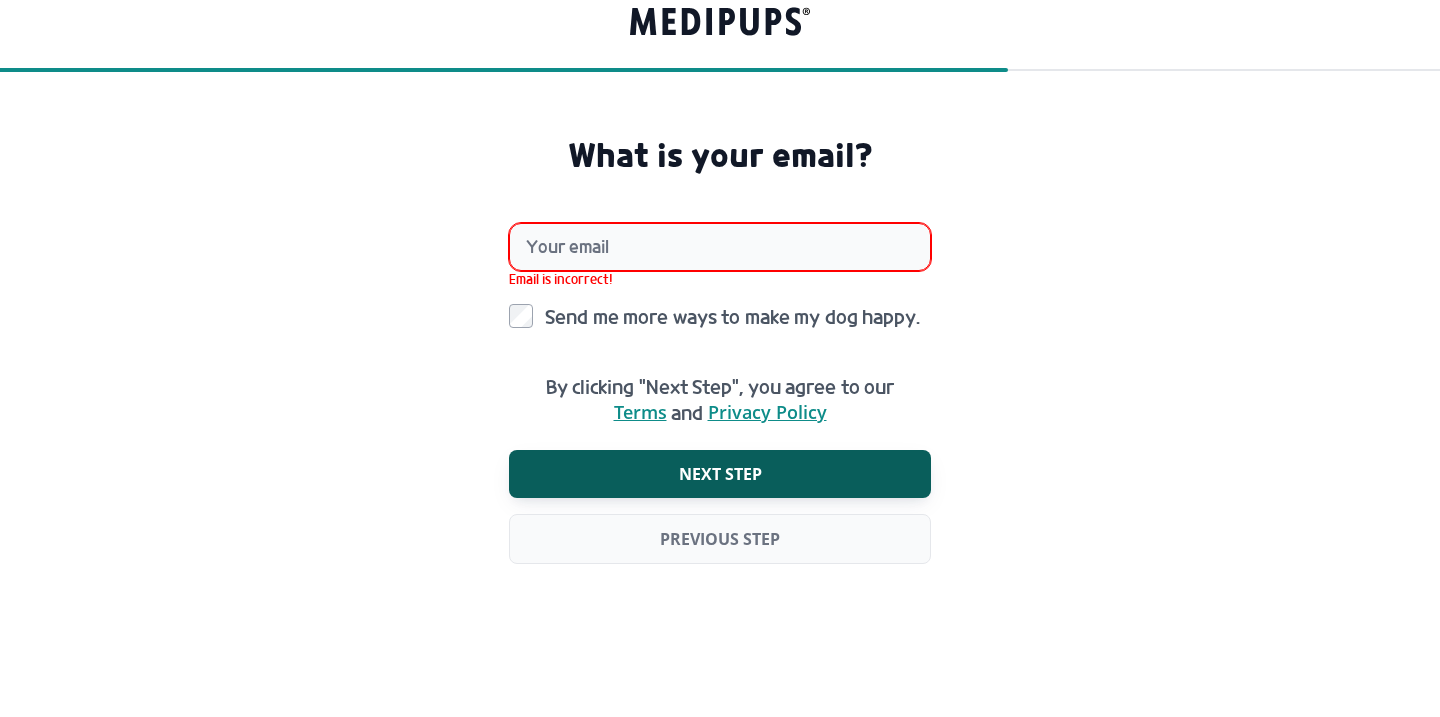 click on "What is your email? Your email Email is incorrect! Send me more ways to make my dog happy. By clicking “Next Step”, you agree to our   Terms   and   Privacy Policy Next step Previous step" at bounding box center (720, 377) 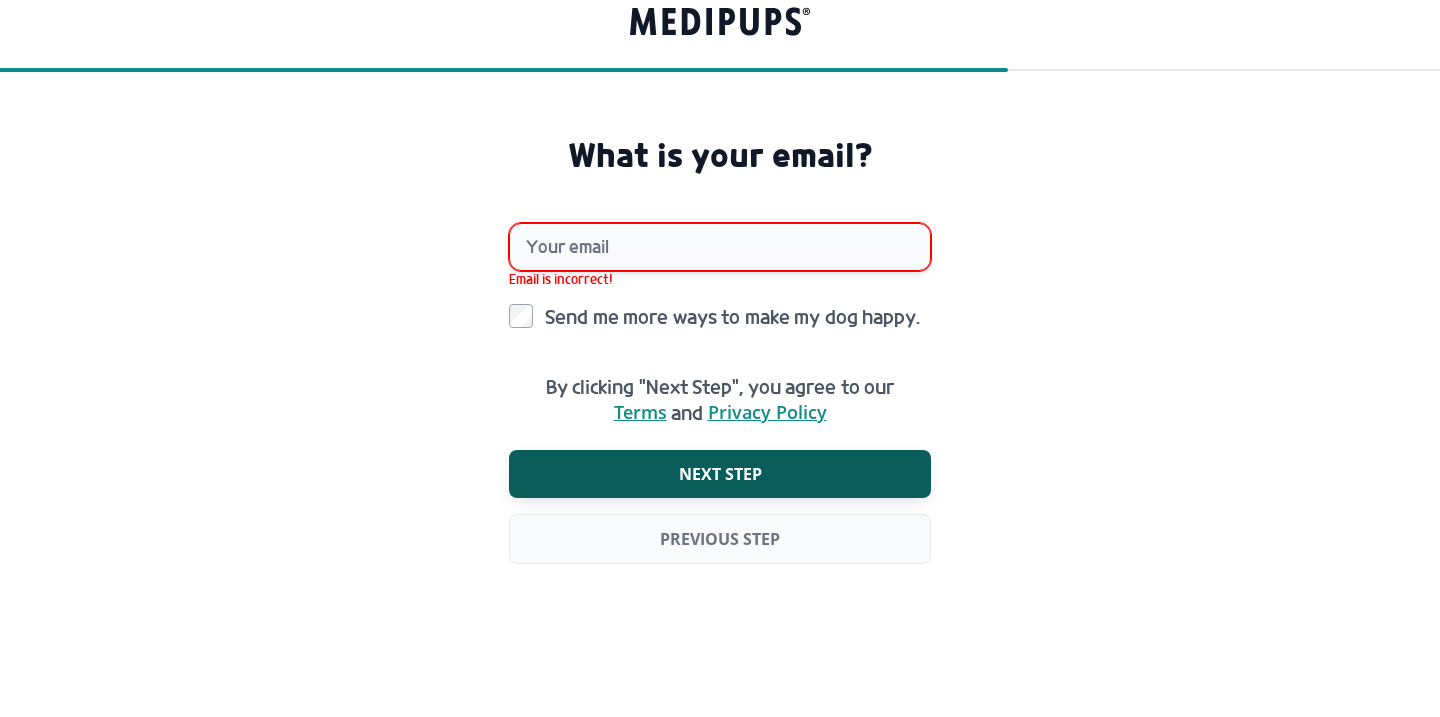 click on "Your email" at bounding box center [720, 247] 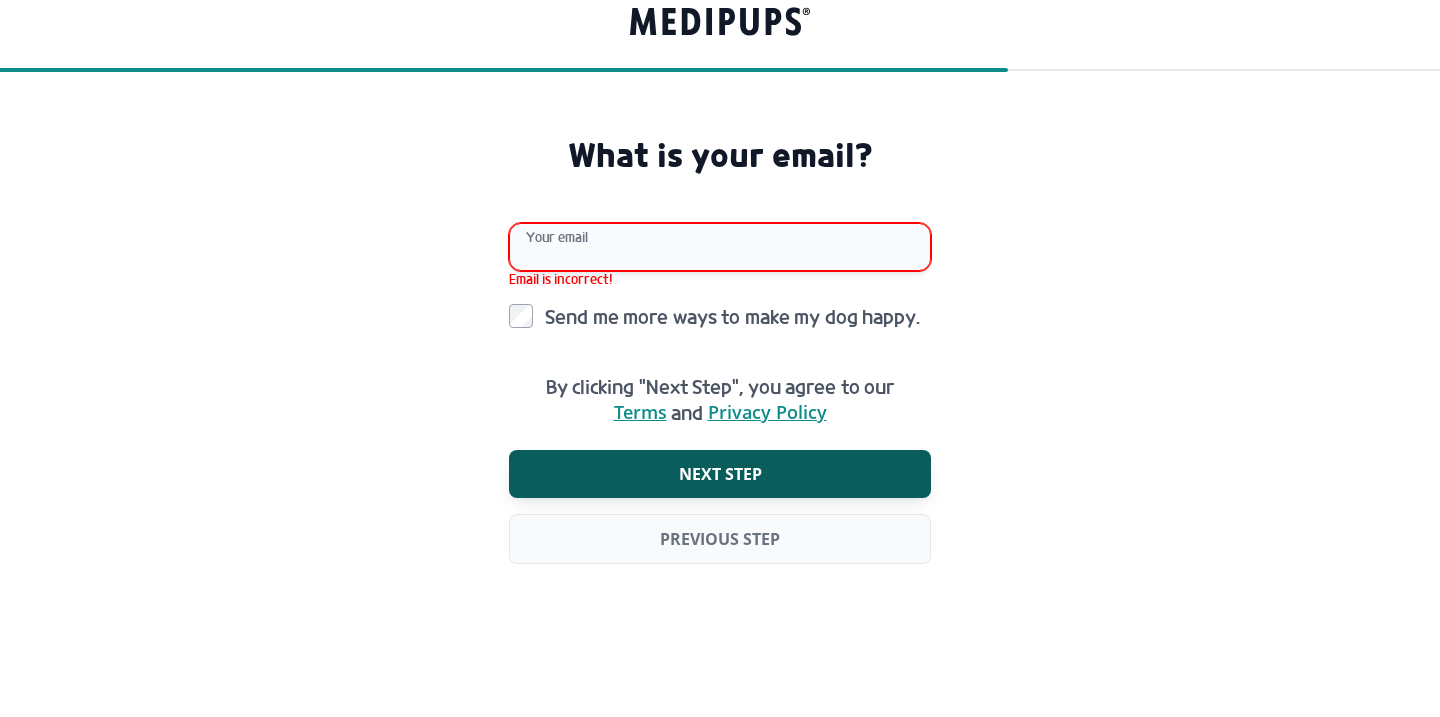 type on "**********" 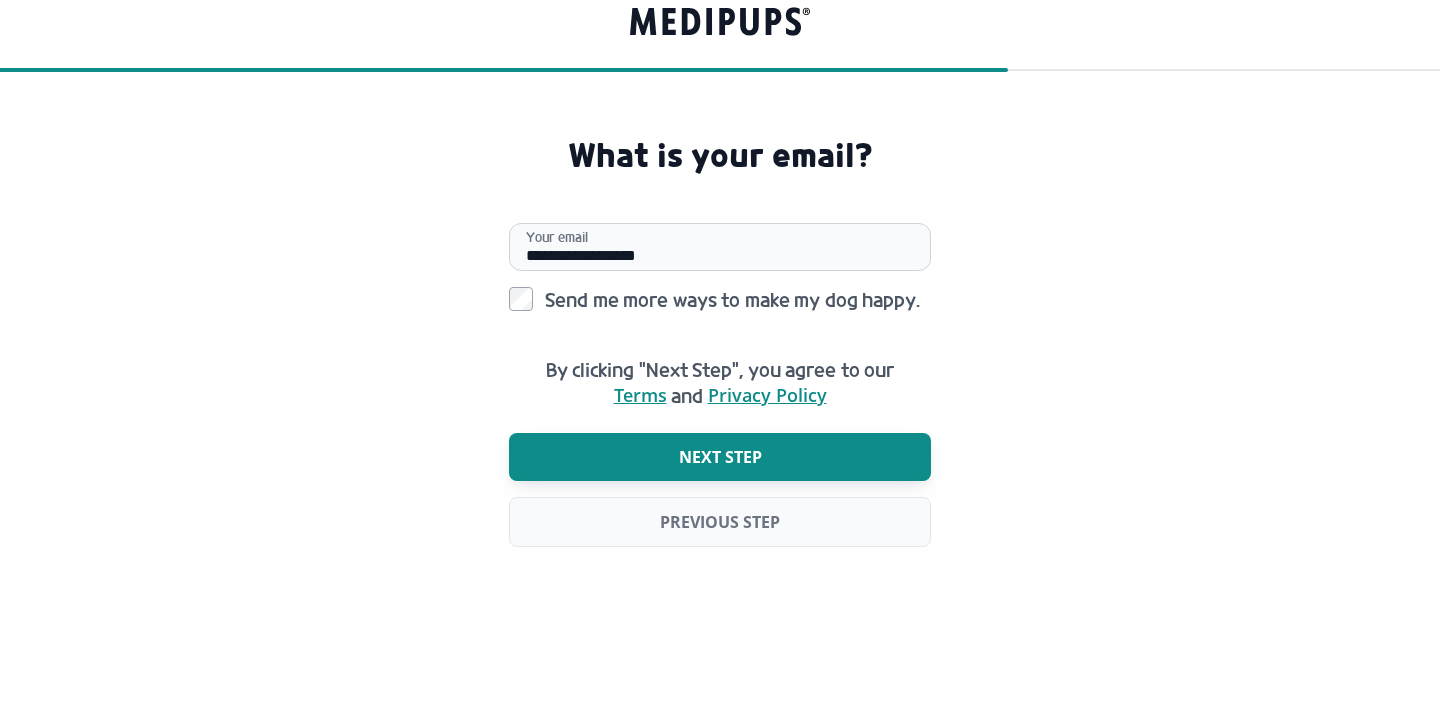 click on "Next step" at bounding box center (720, 457) 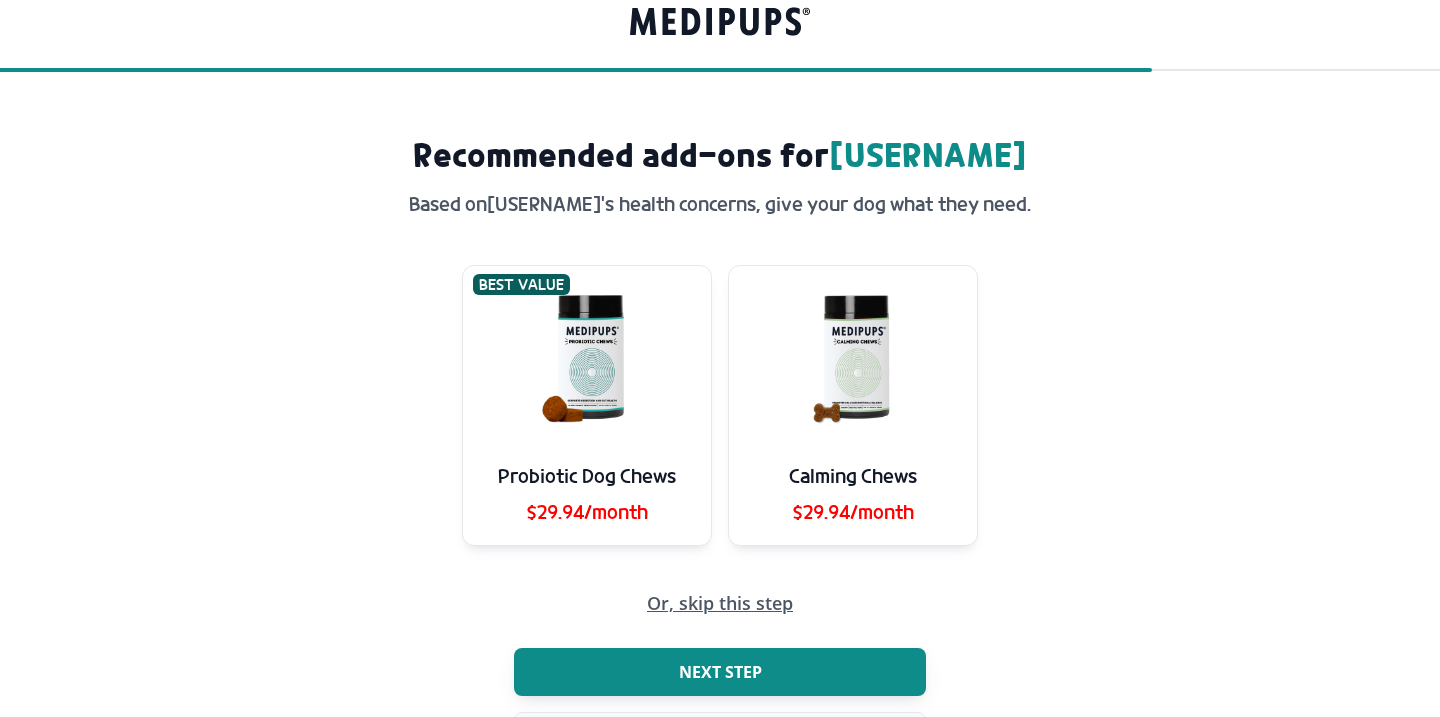 click on "Next step" at bounding box center (720, 672) 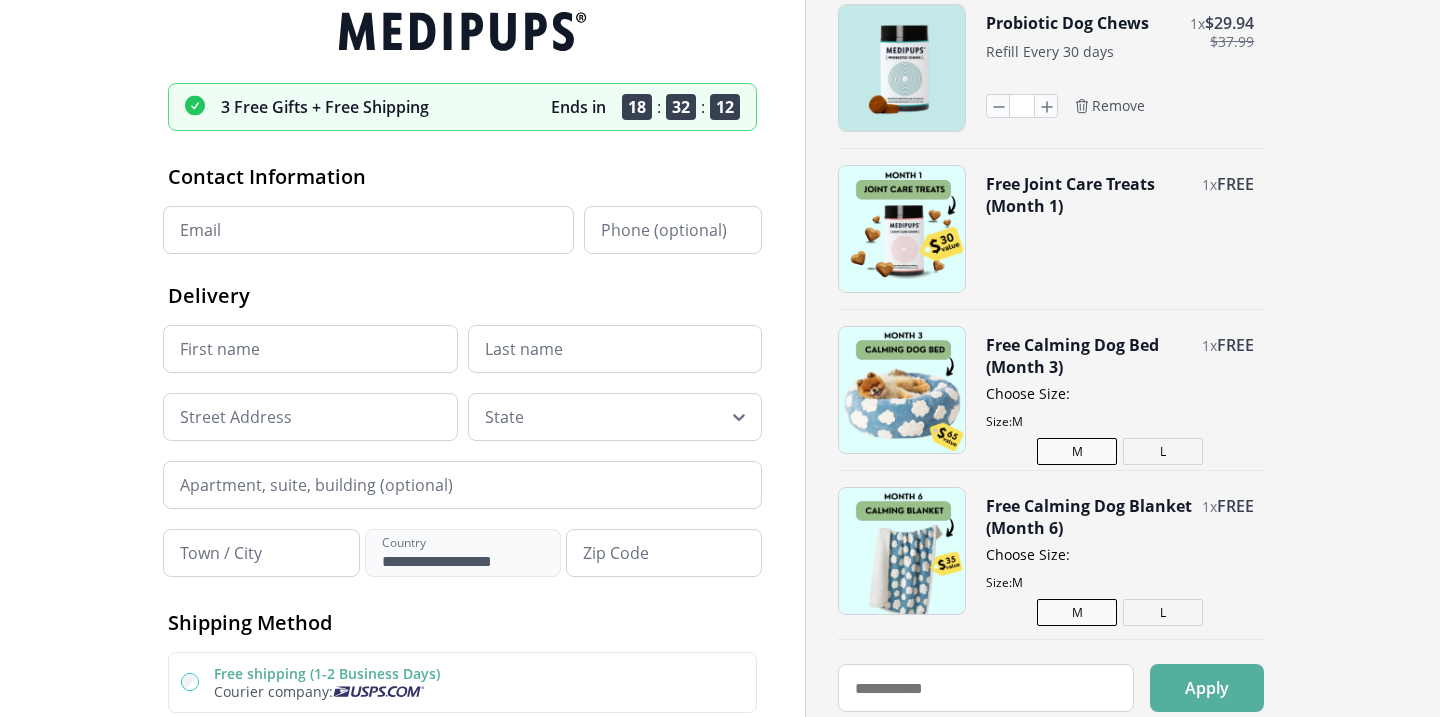 scroll, scrollTop: 0, scrollLeft: 0, axis: both 